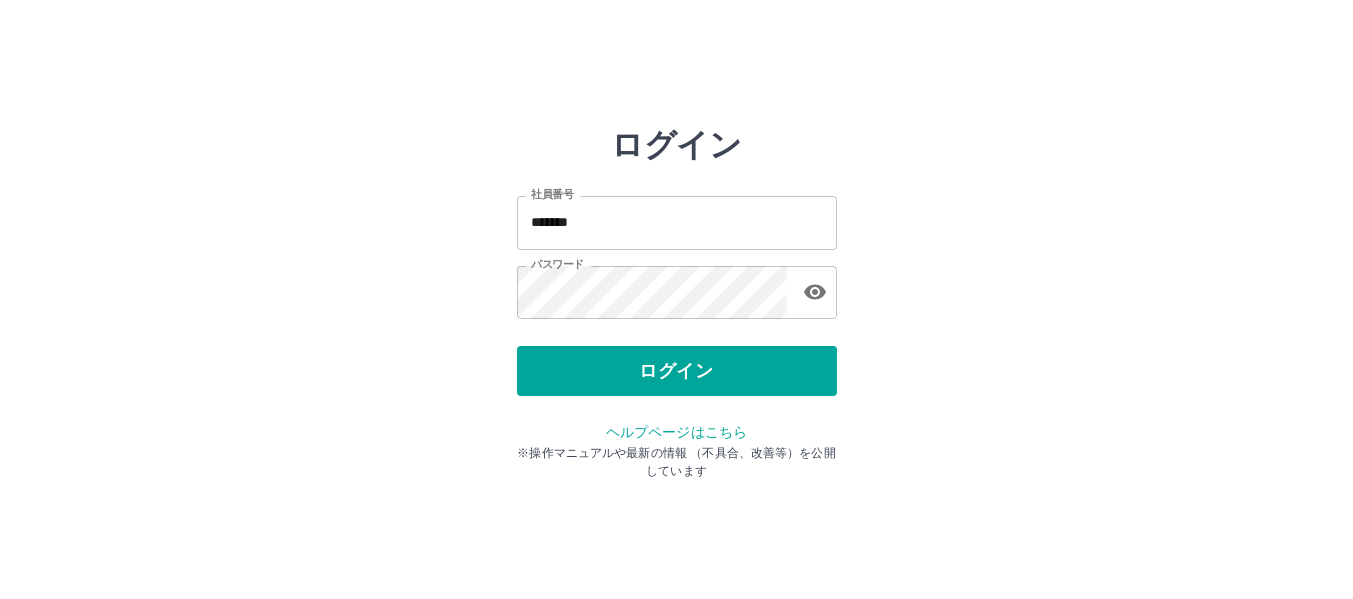 scroll, scrollTop: 0, scrollLeft: 0, axis: both 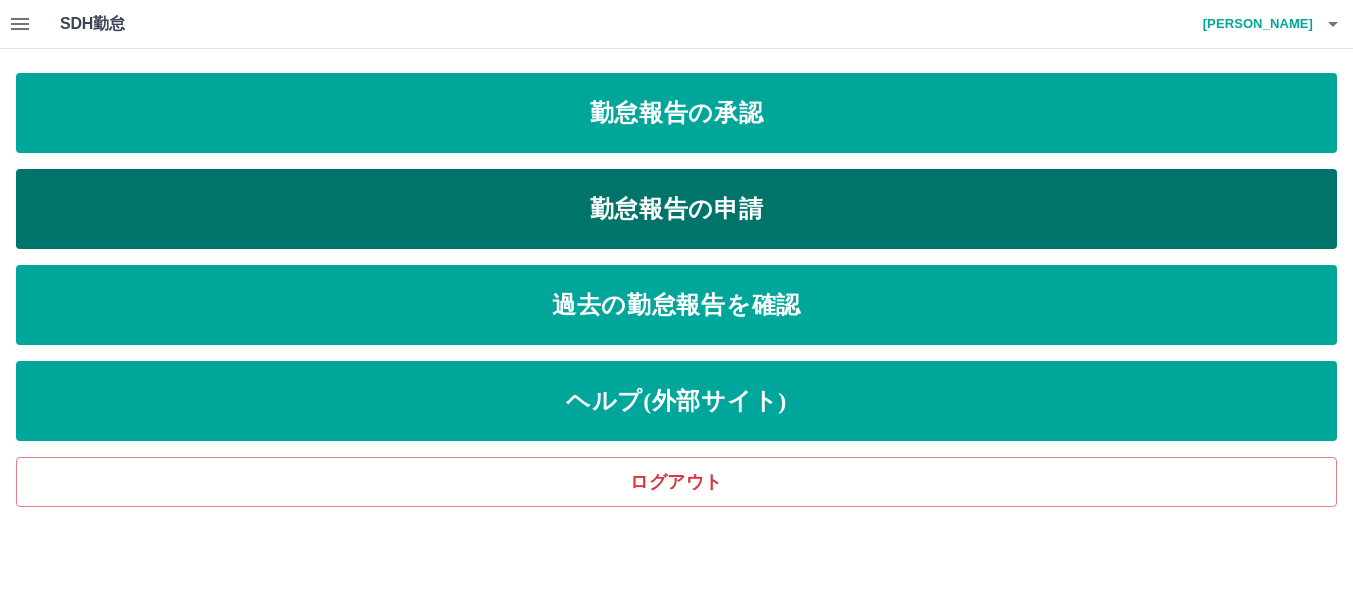 click on "勤怠報告の申請" at bounding box center [676, 209] 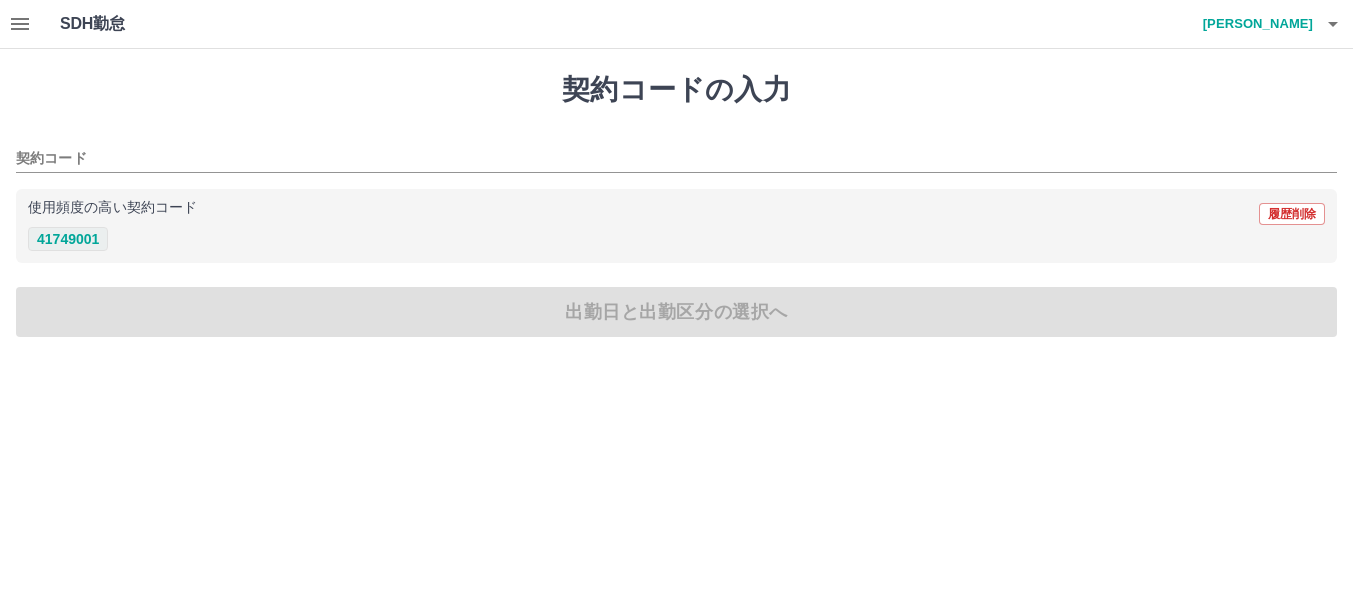 click on "41749001" at bounding box center [68, 239] 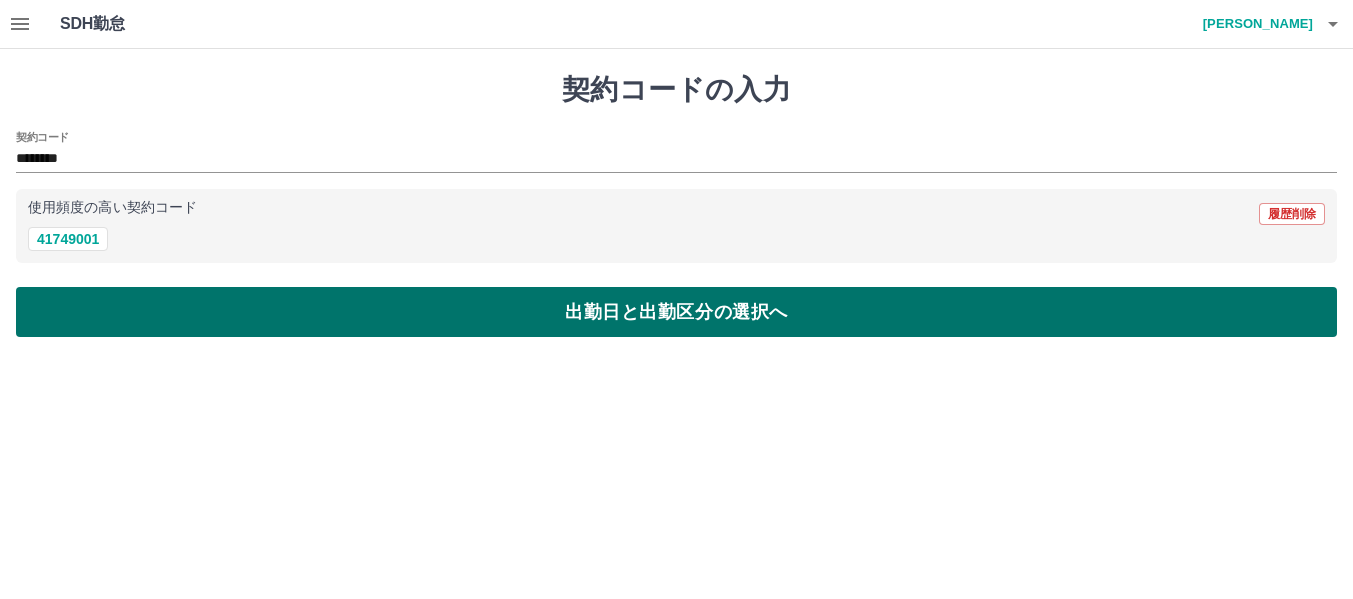 click on "出勤日と出勤区分の選択へ" at bounding box center [676, 312] 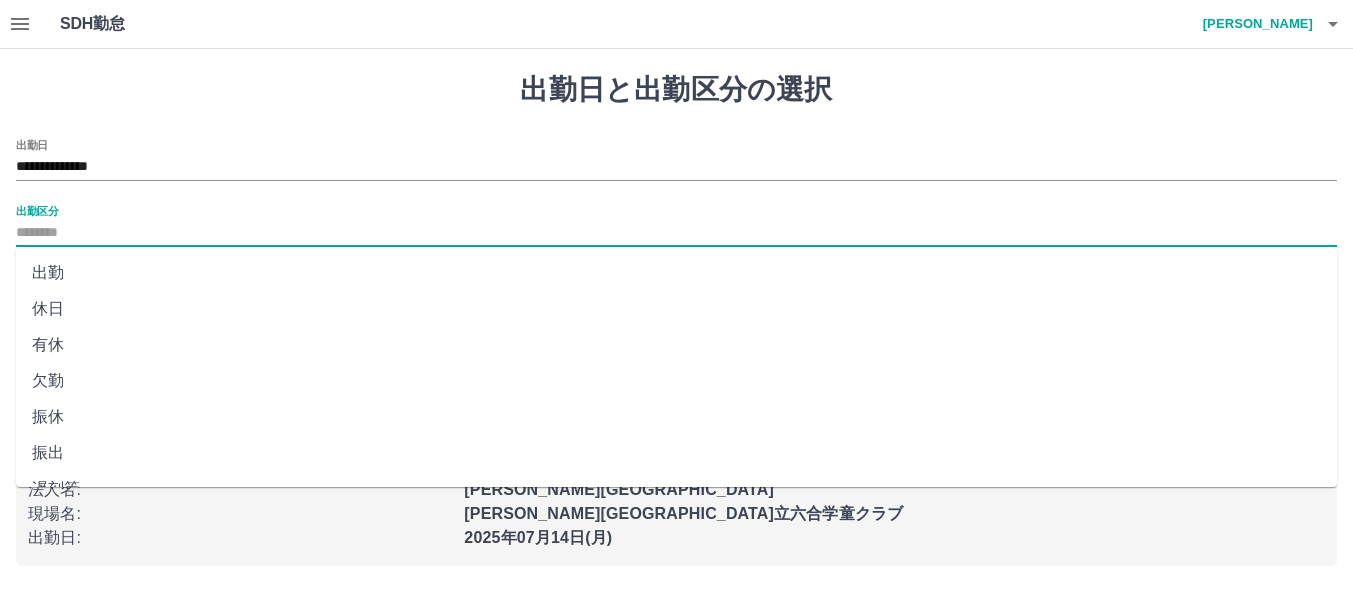 click on "出勤区分" at bounding box center (676, 233) 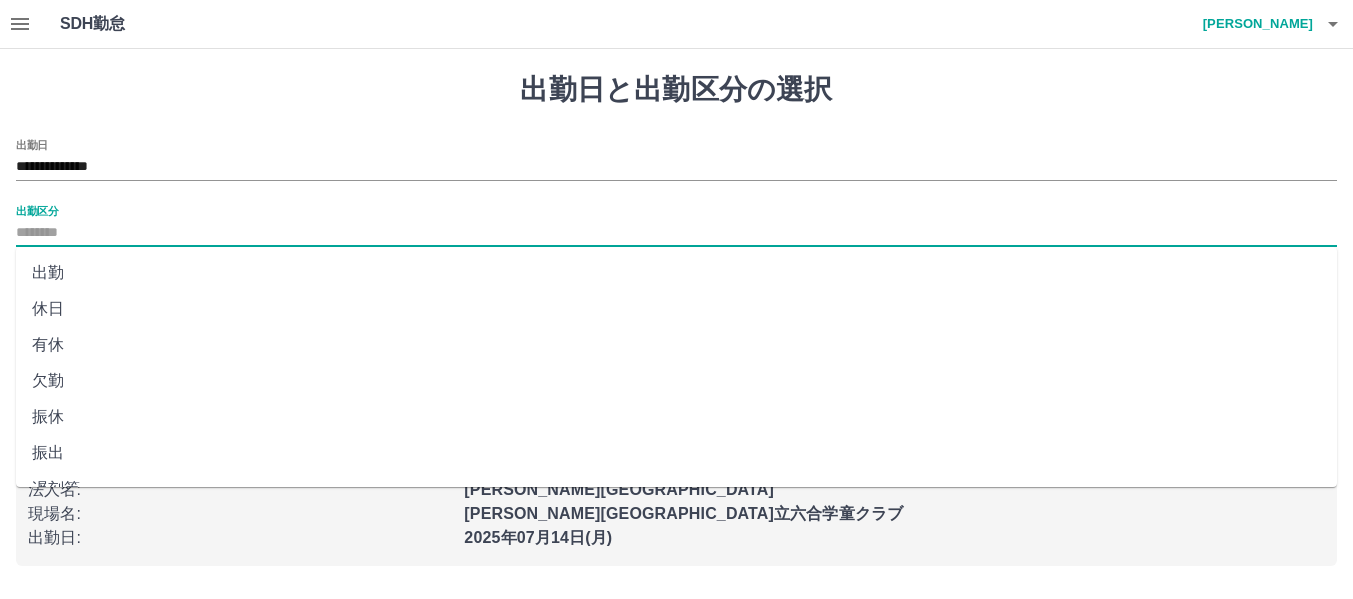click on "出勤" at bounding box center [676, 273] 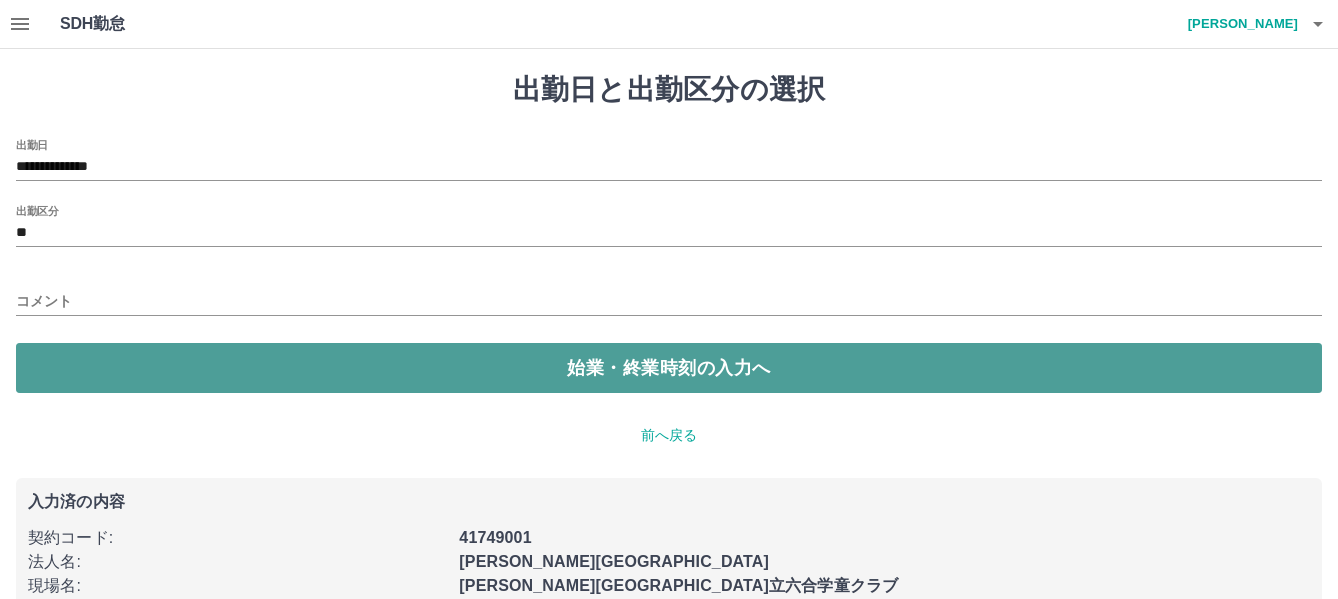 click on "始業・終業時刻の入力へ" at bounding box center [669, 368] 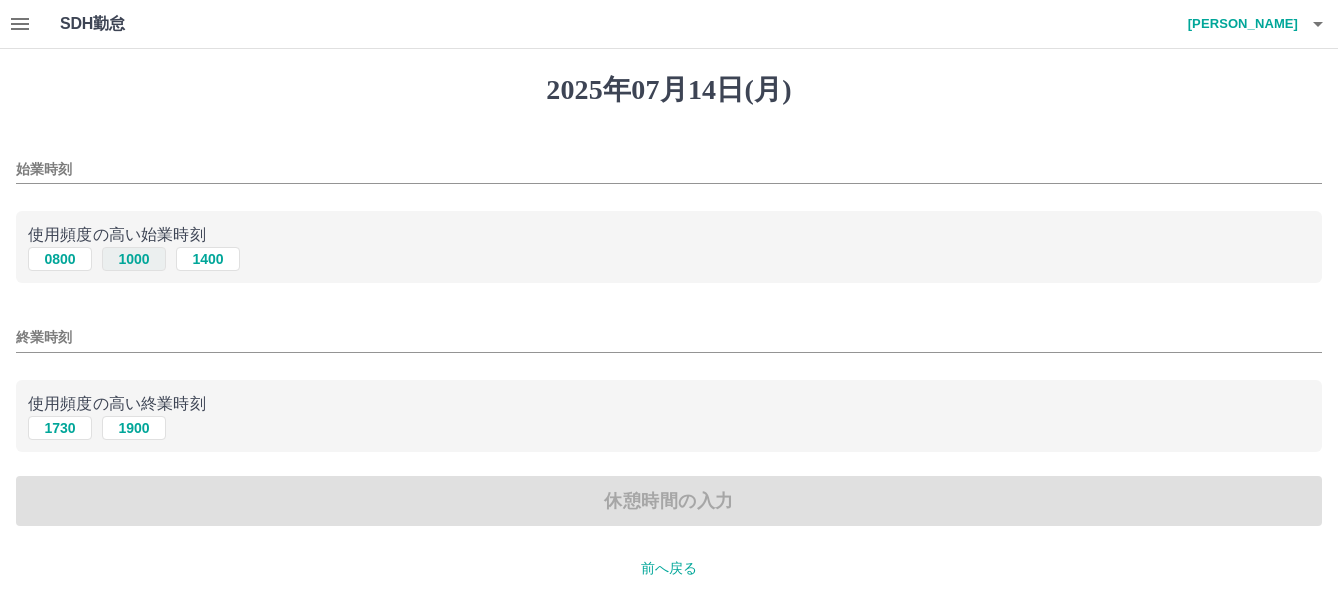 click on "1000" at bounding box center (134, 259) 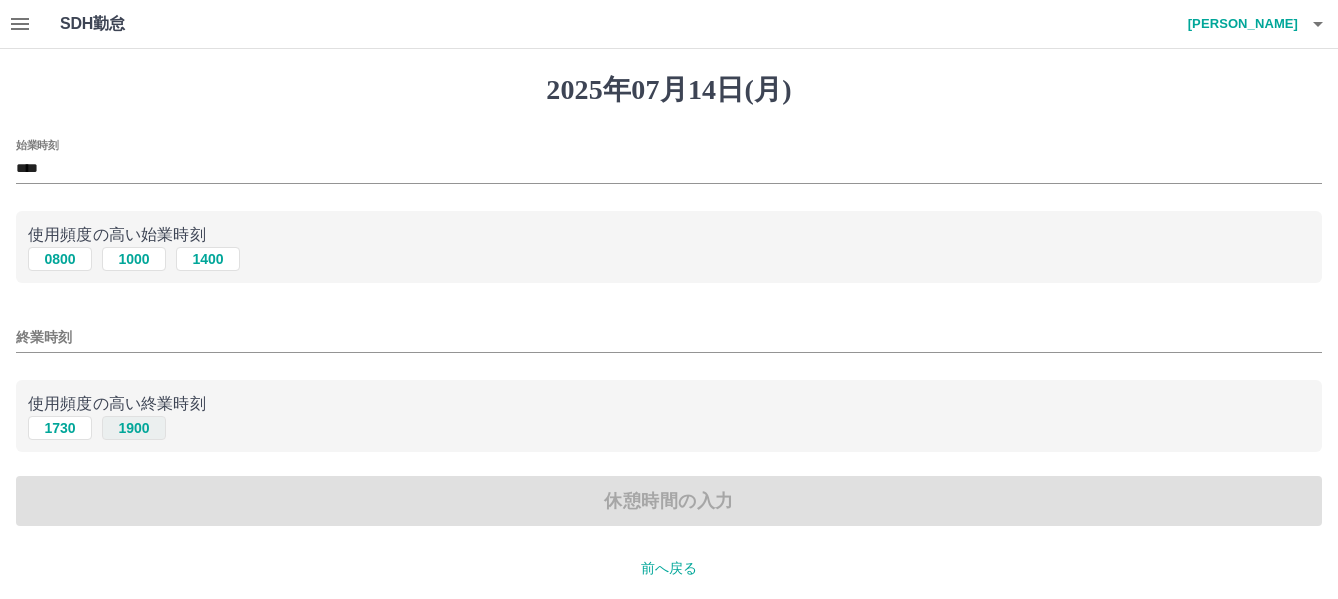 click on "1900" at bounding box center [134, 428] 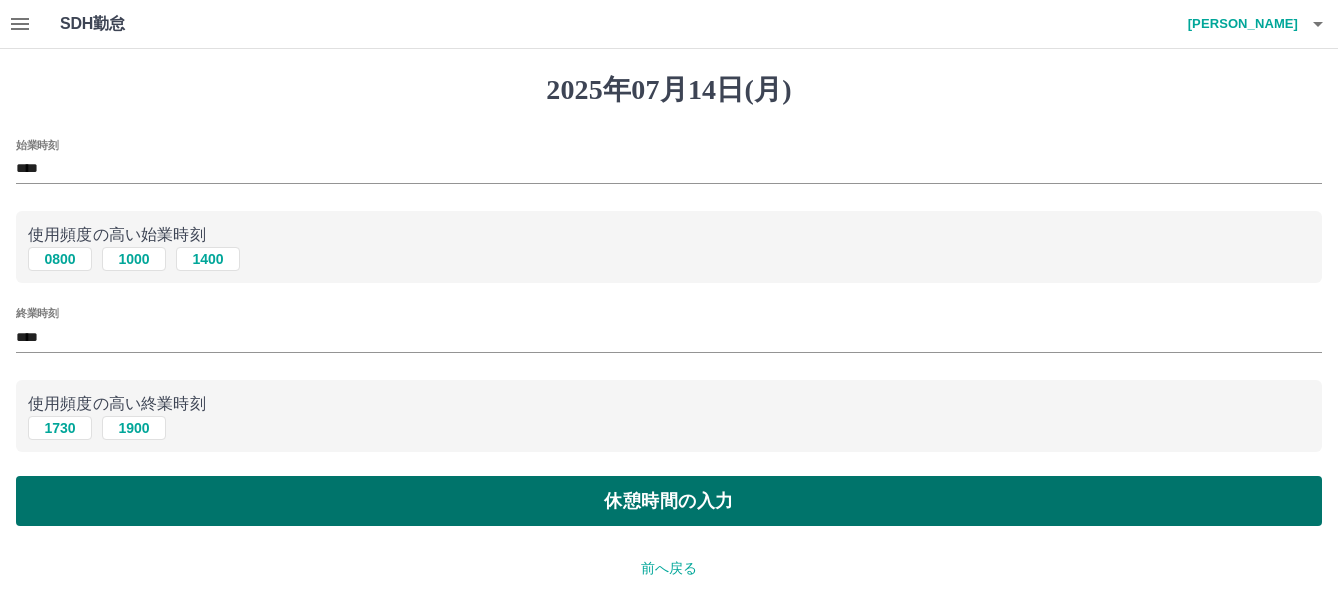 click on "休憩時間の入力" at bounding box center [669, 501] 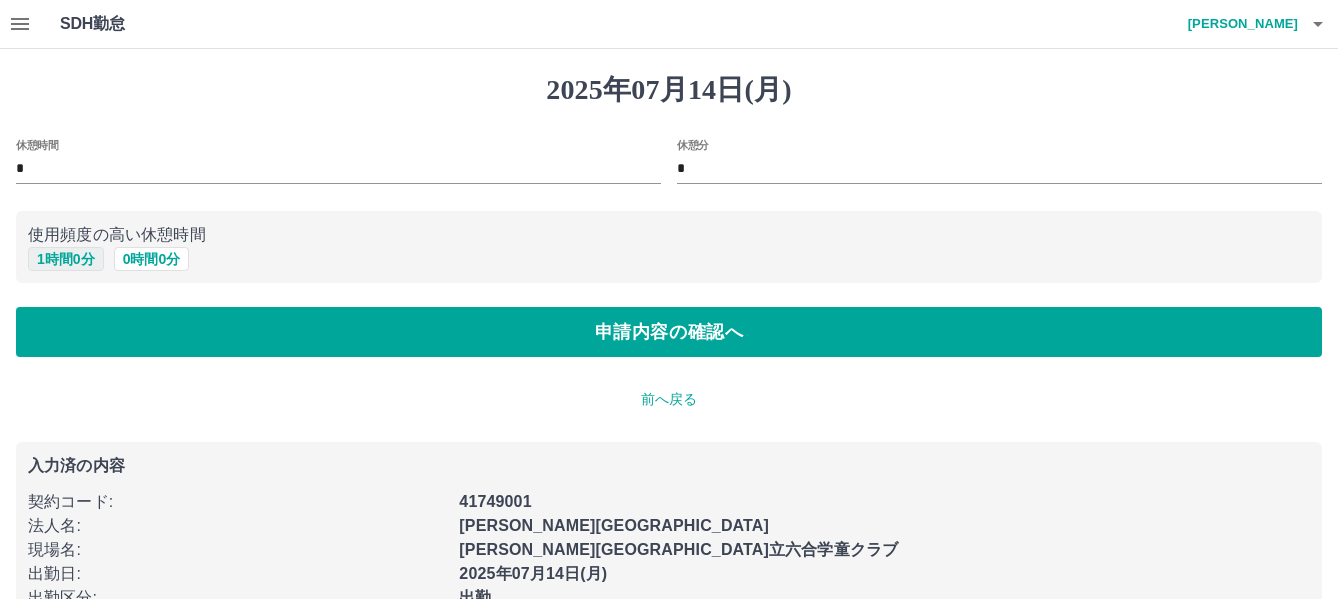 click on "1 時間 0 分" at bounding box center [66, 259] 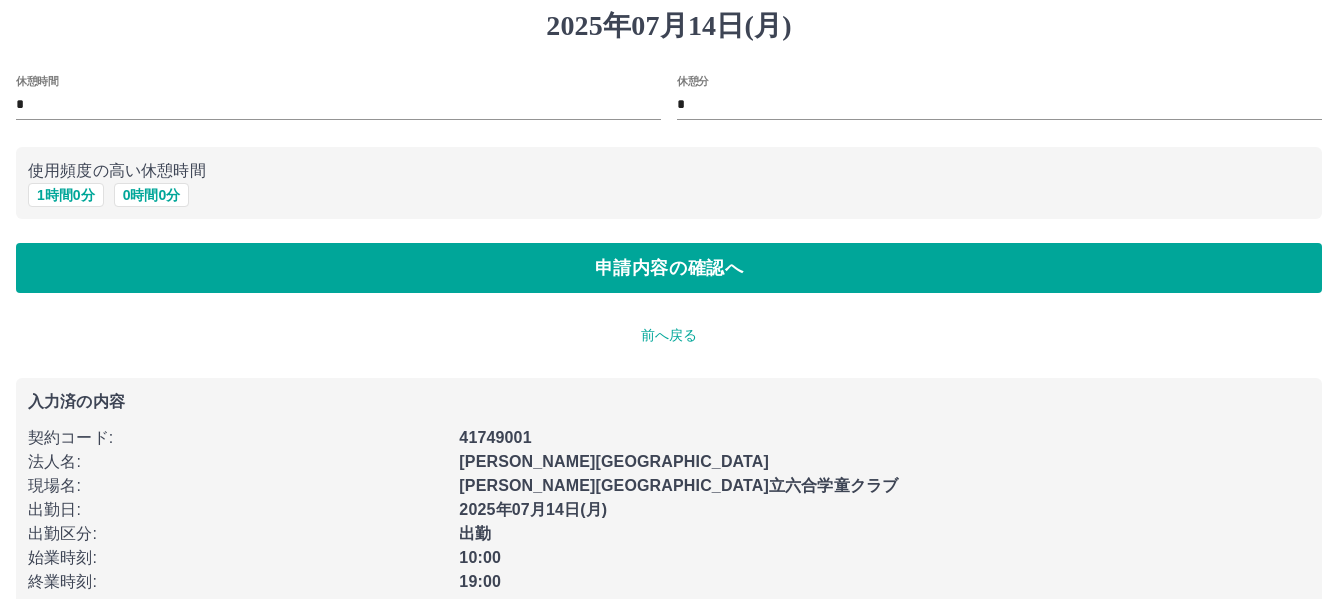 scroll, scrollTop: 100, scrollLeft: 0, axis: vertical 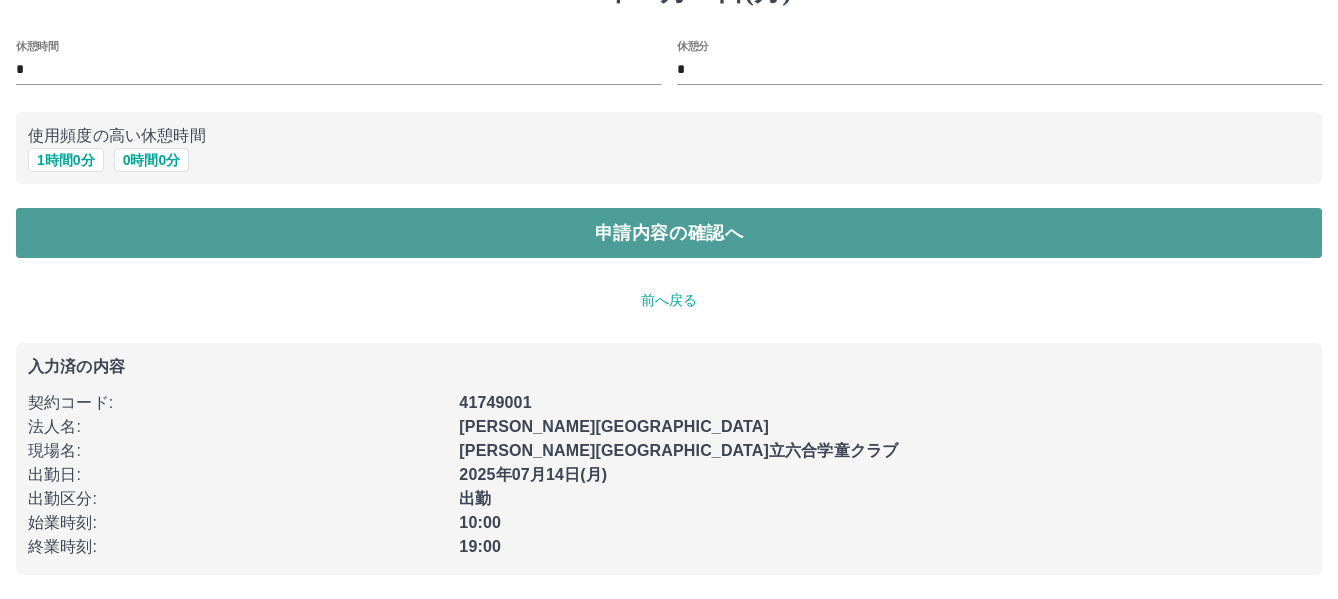 click on "申請内容の確認へ" at bounding box center (669, 233) 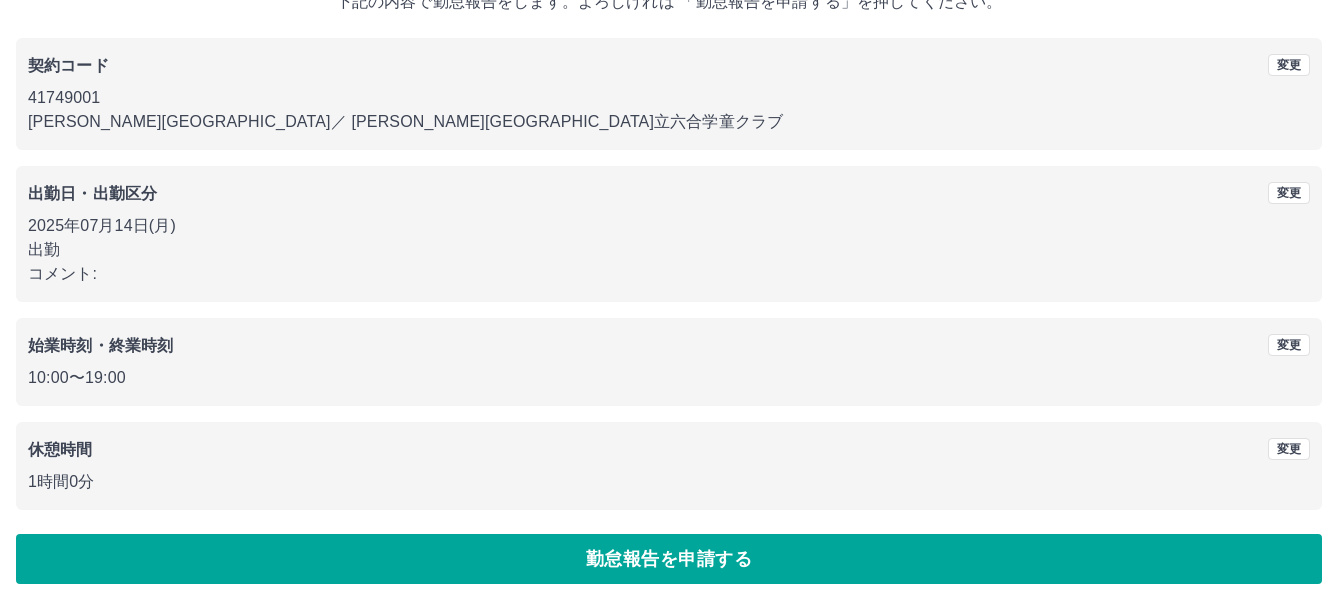 scroll, scrollTop: 150, scrollLeft: 0, axis: vertical 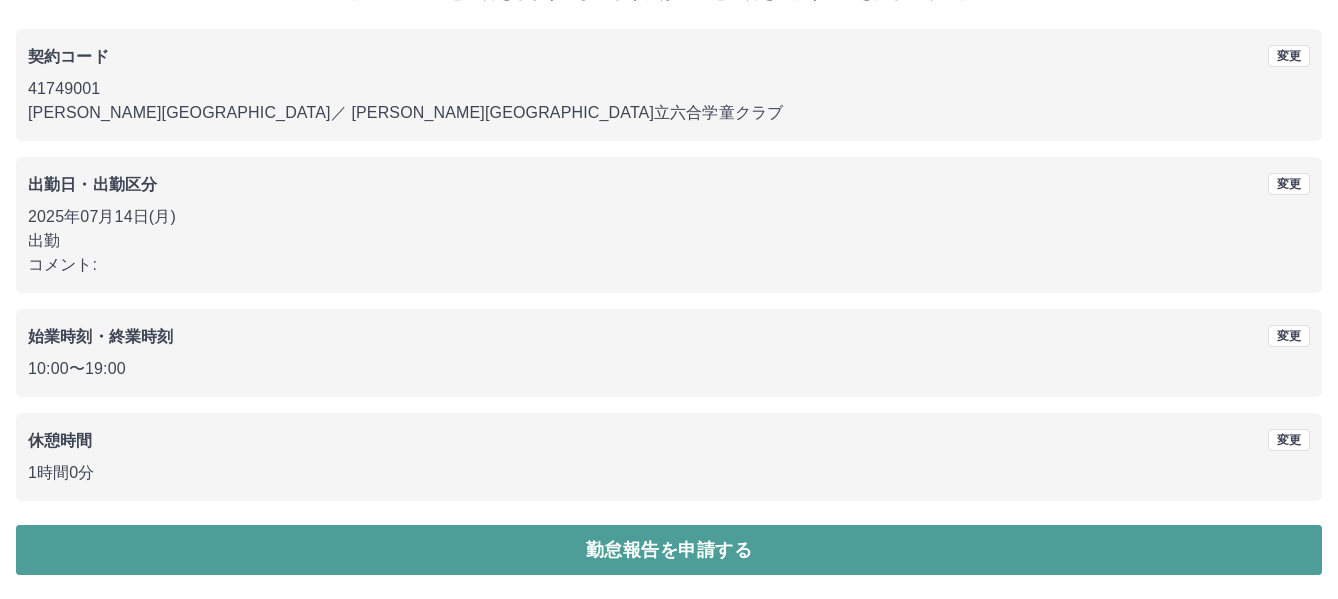 click on "勤怠報告を申請する" at bounding box center (669, 550) 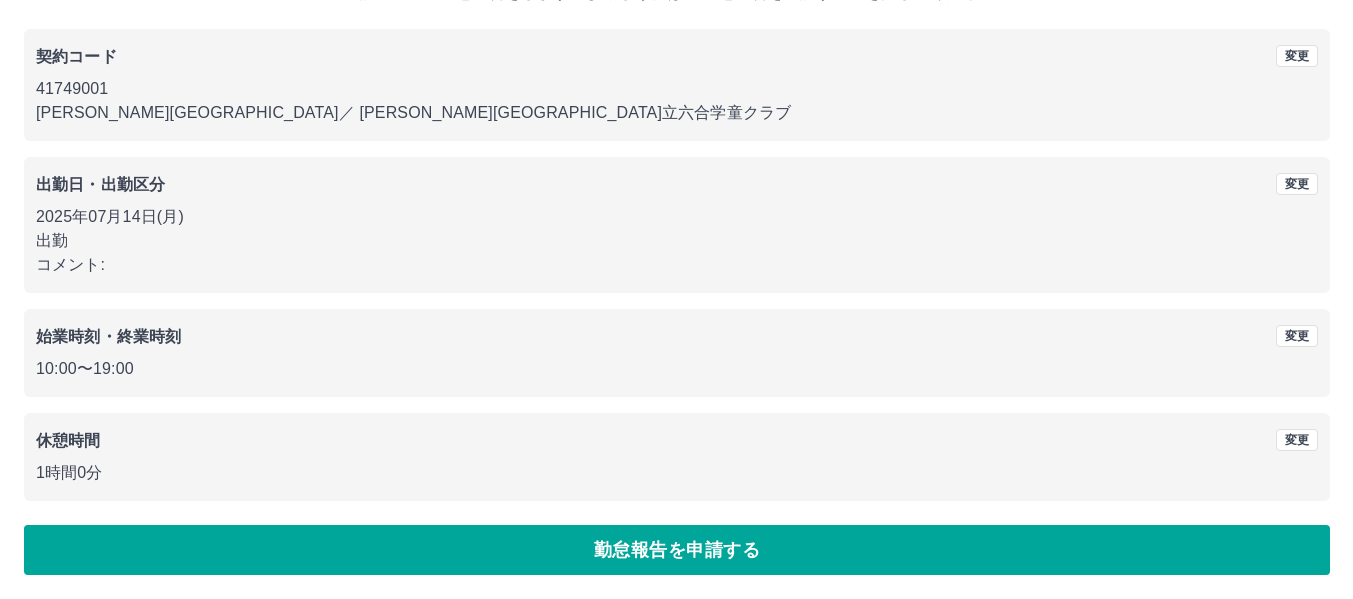 scroll, scrollTop: 0, scrollLeft: 0, axis: both 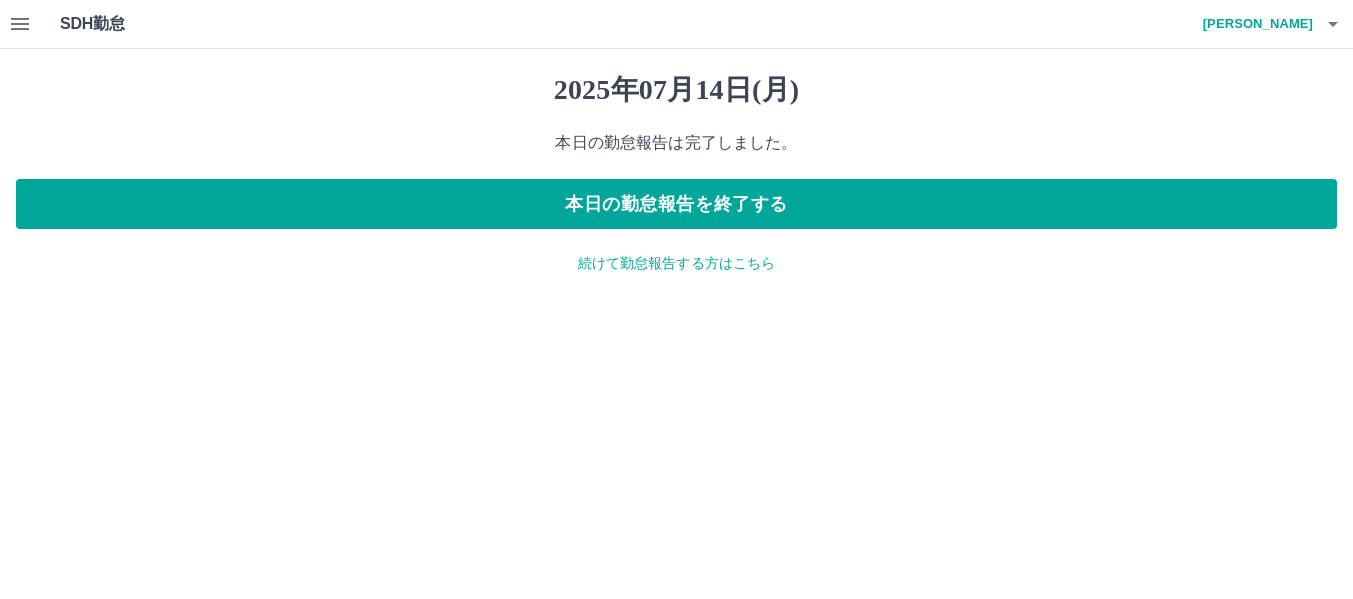 click 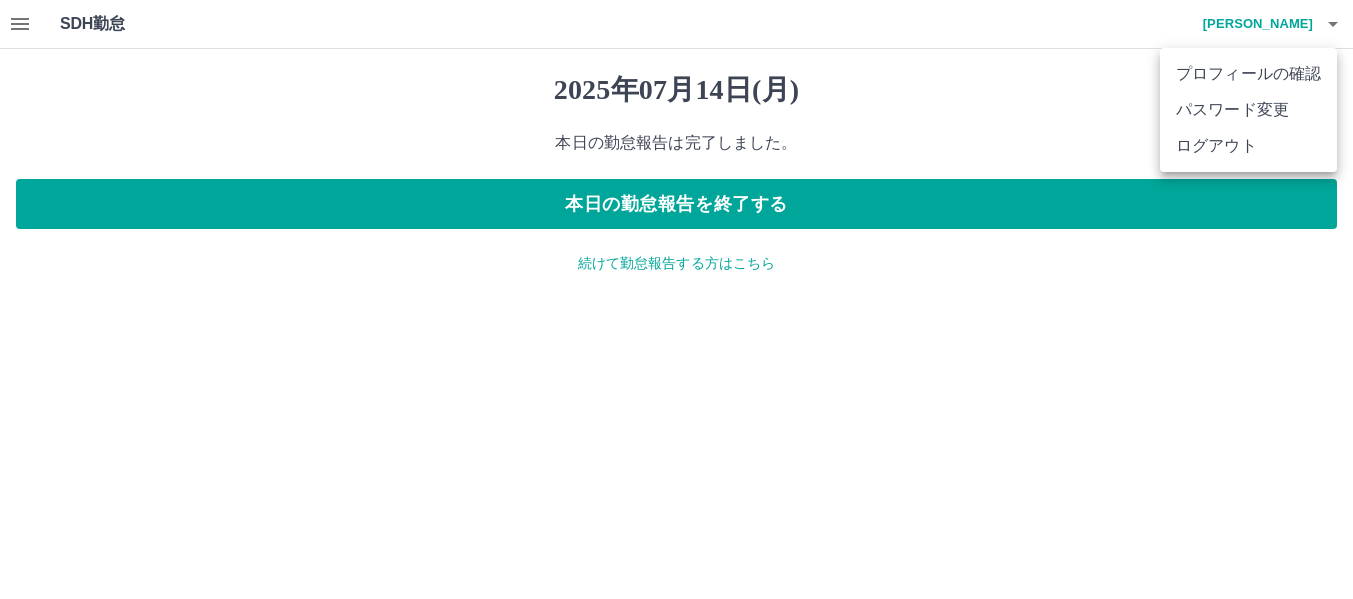 click on "ログアウト" at bounding box center [1248, 146] 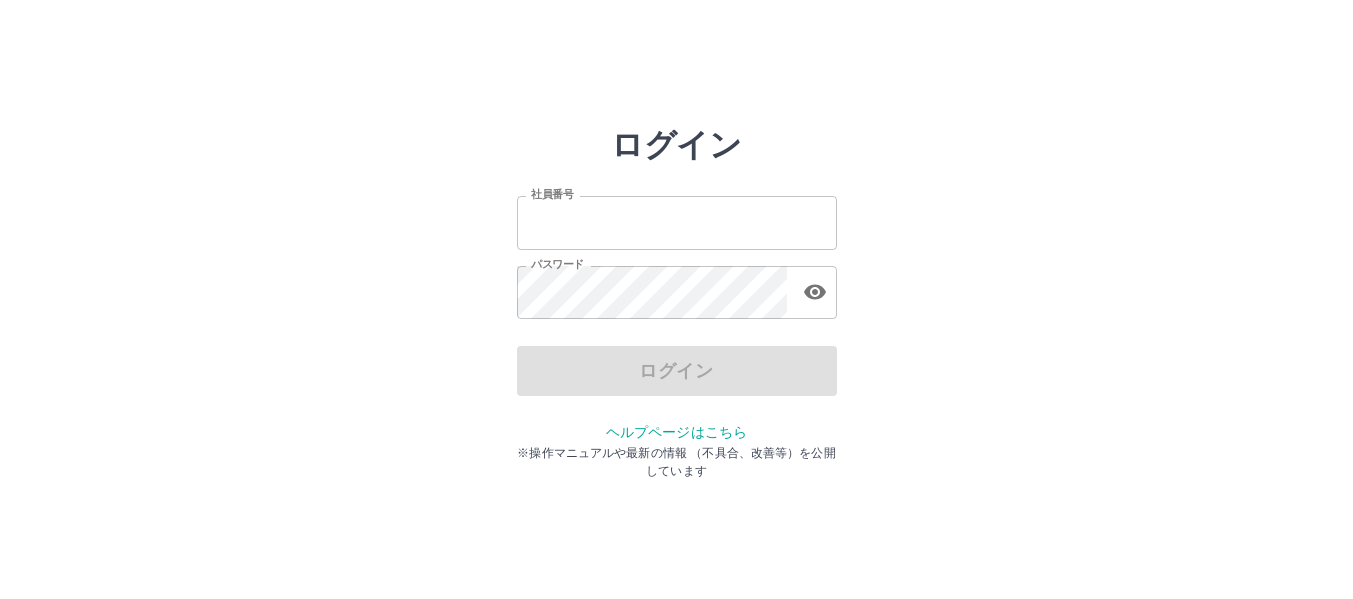 scroll, scrollTop: 0, scrollLeft: 0, axis: both 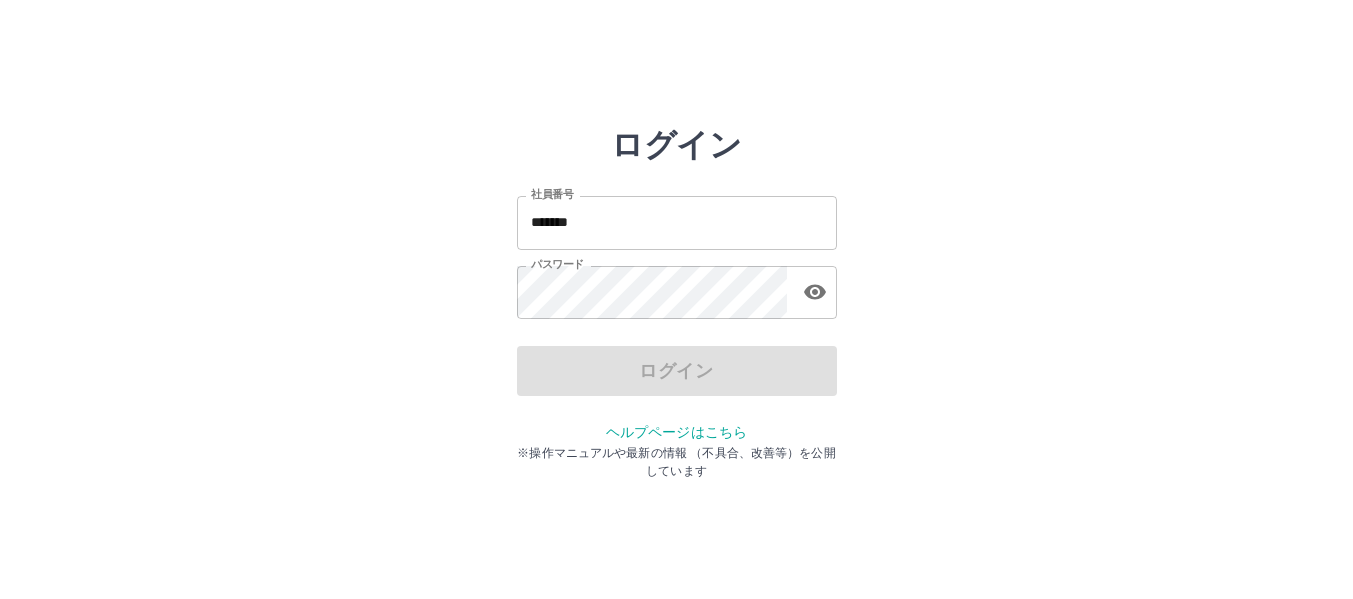 click on "*******" at bounding box center [677, 222] 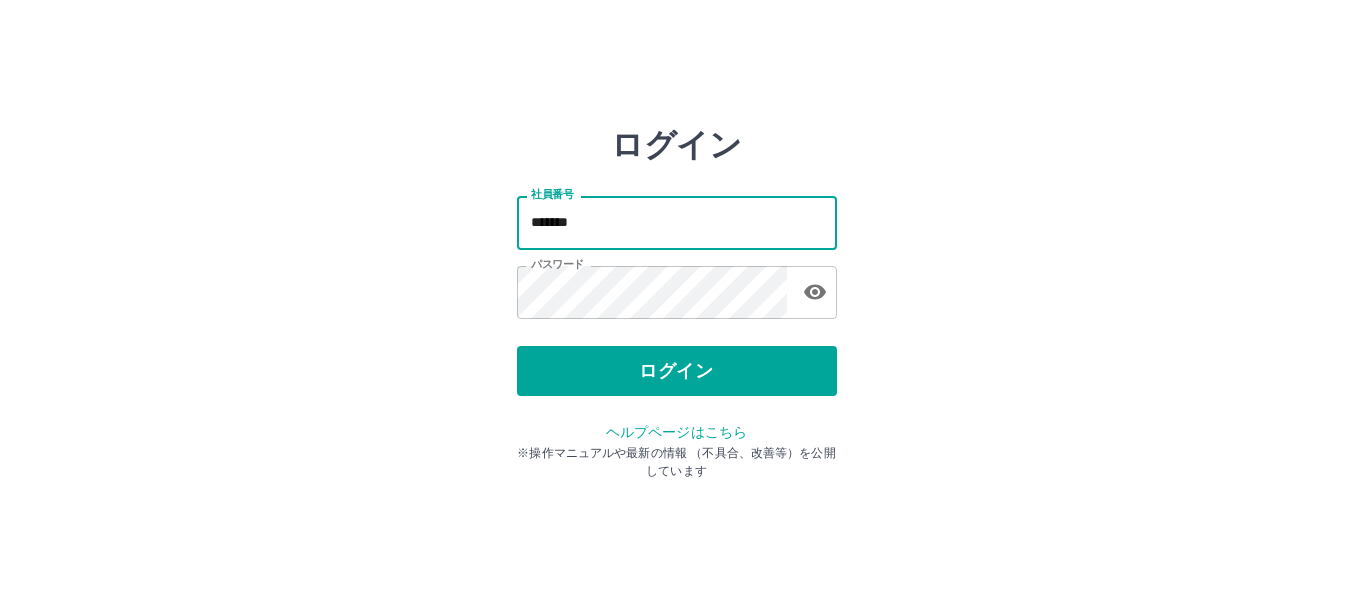 type on "*******" 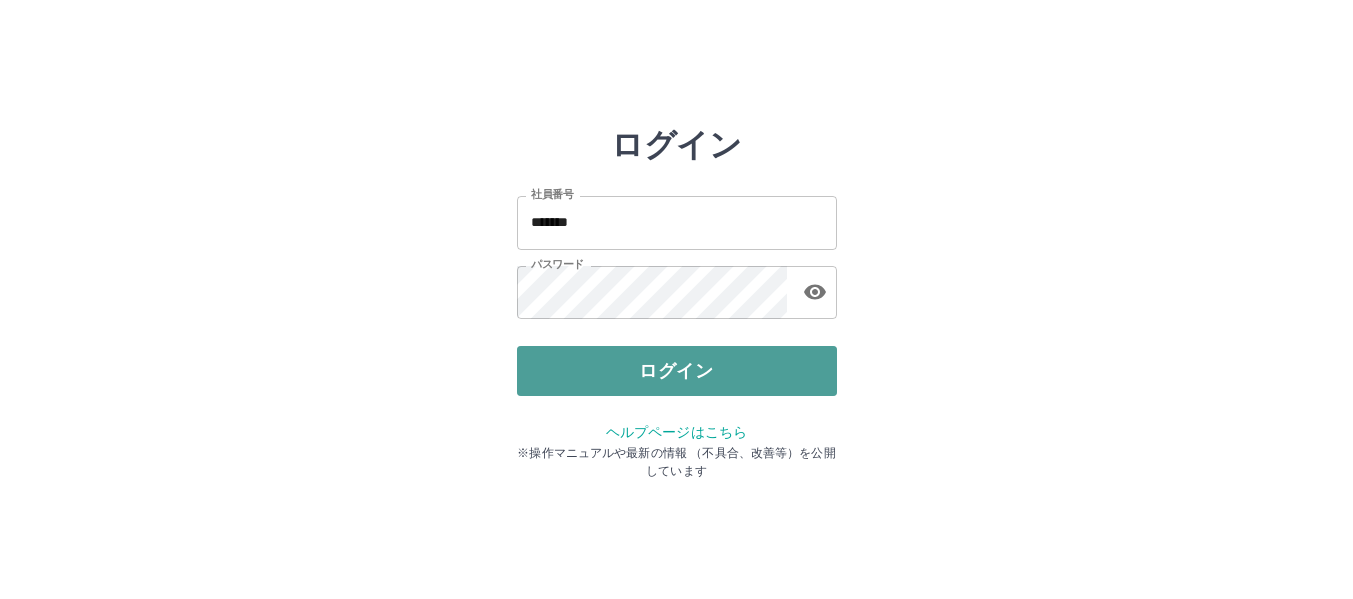 click on "ログイン" at bounding box center (677, 371) 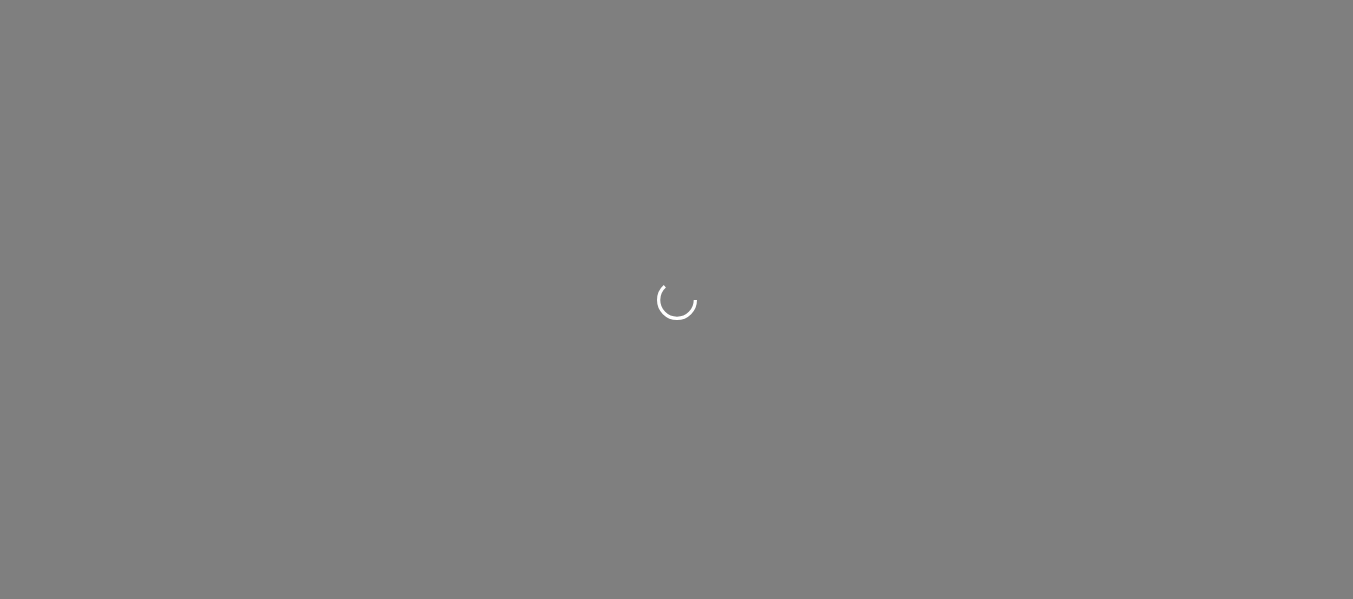 scroll, scrollTop: 0, scrollLeft: 0, axis: both 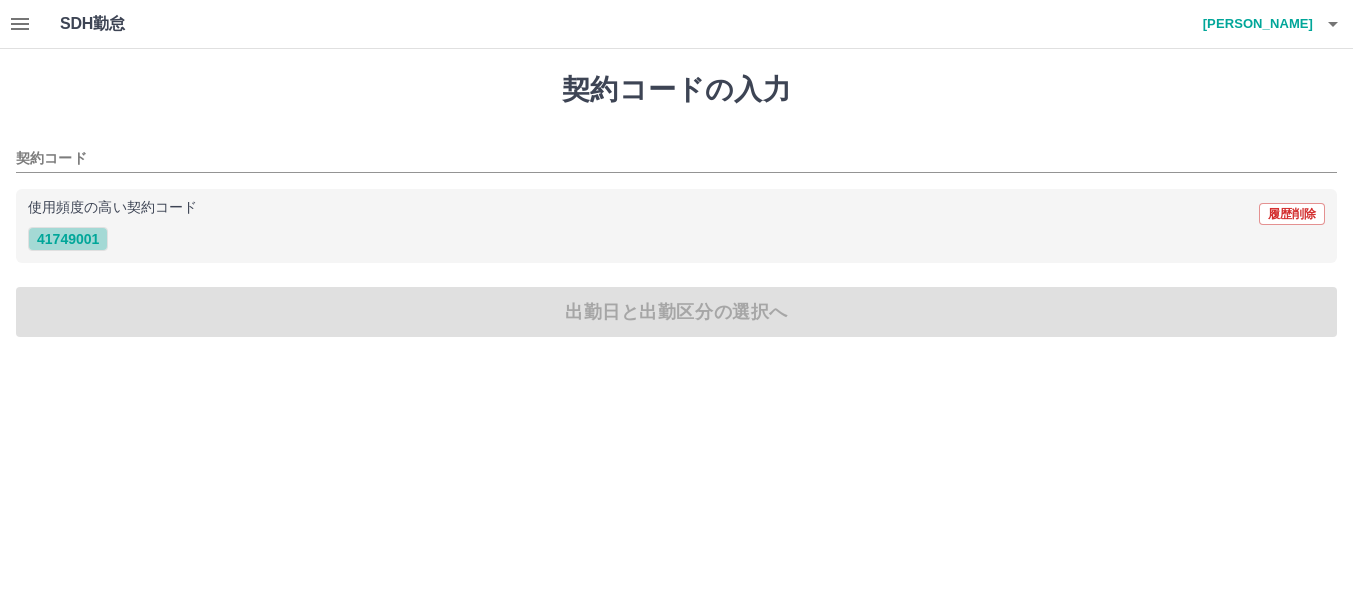 click on "41749001" at bounding box center [68, 239] 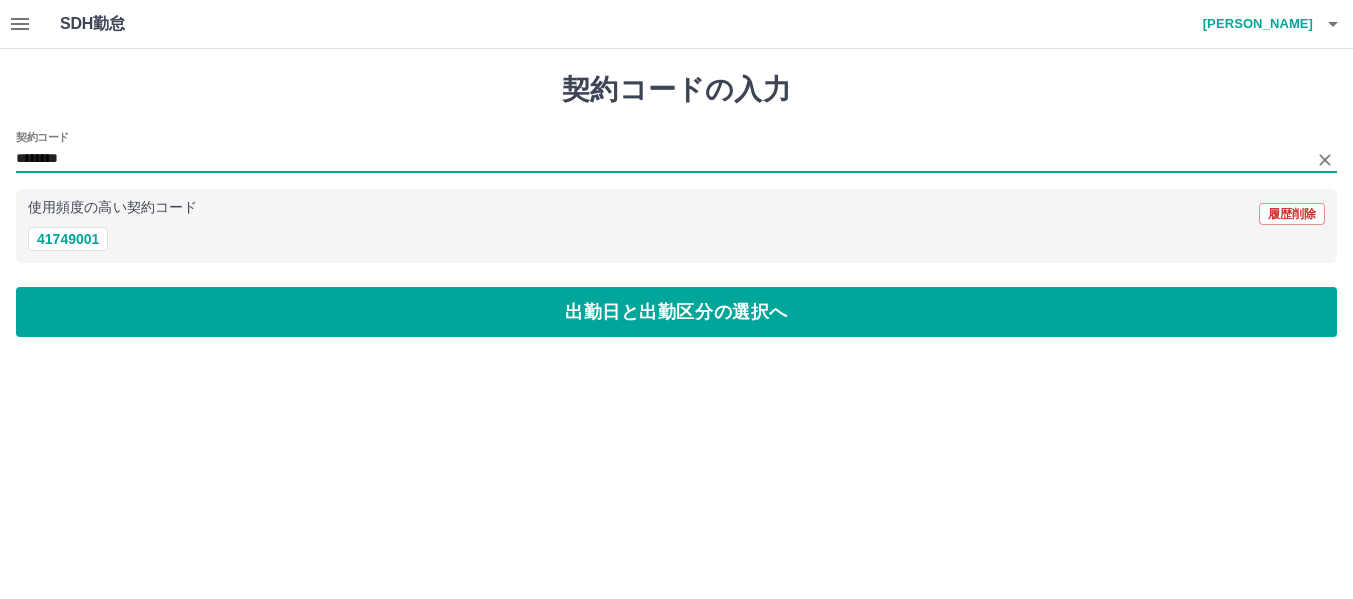 click on "********" at bounding box center (661, 159) 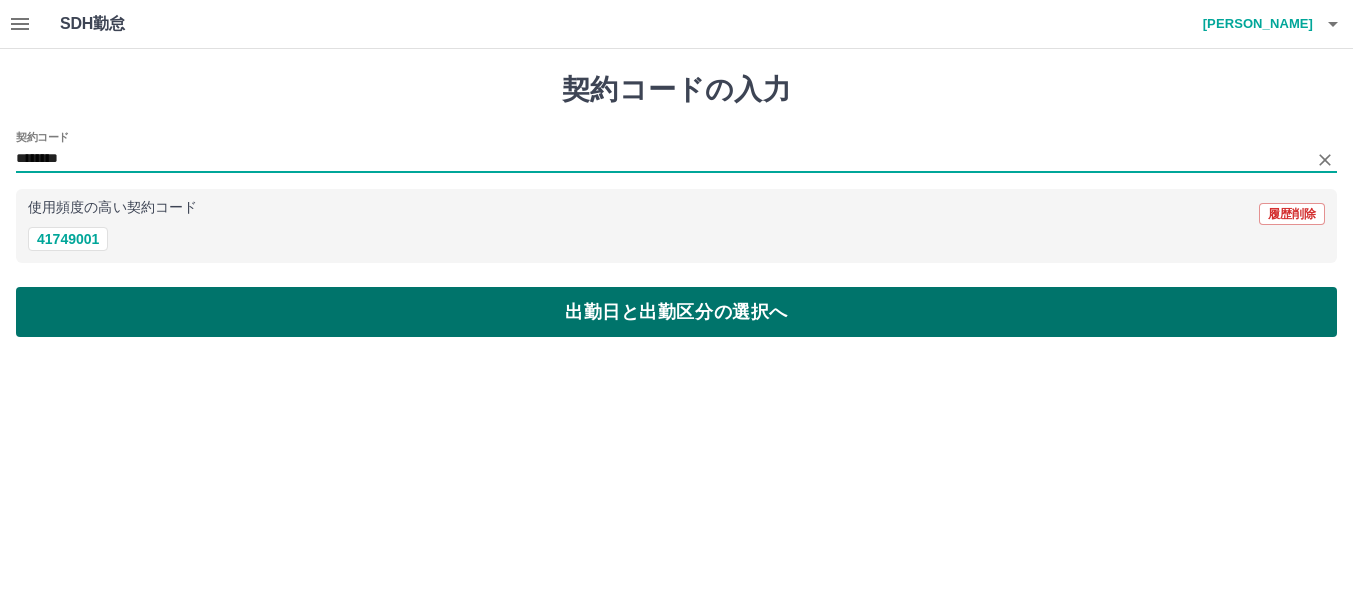 click on "出勤日と出勤区分の選択へ" at bounding box center (676, 312) 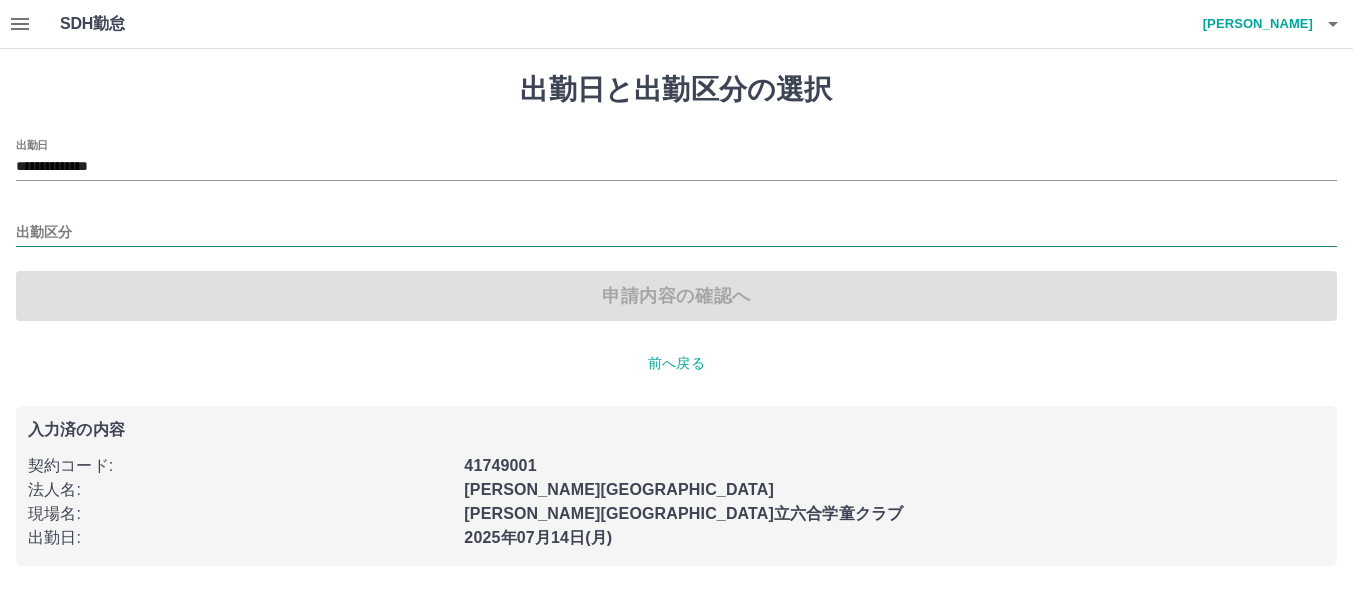 click on "出勤区分" at bounding box center [676, 233] 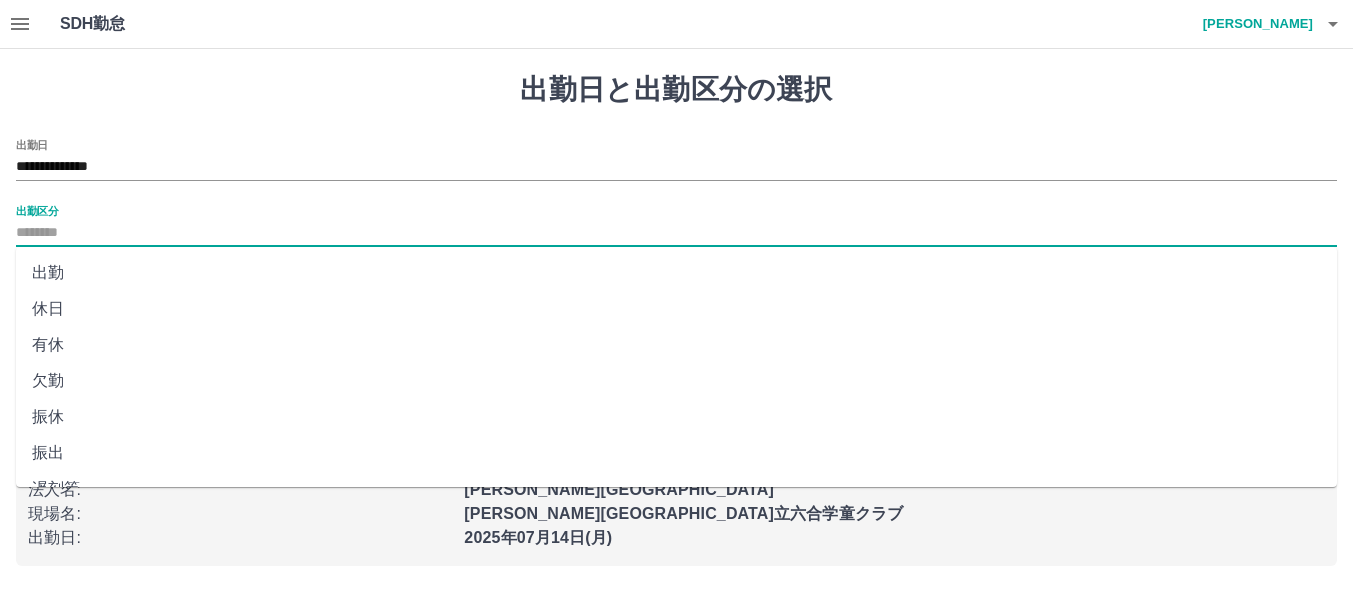 click on "休日" at bounding box center (676, 309) 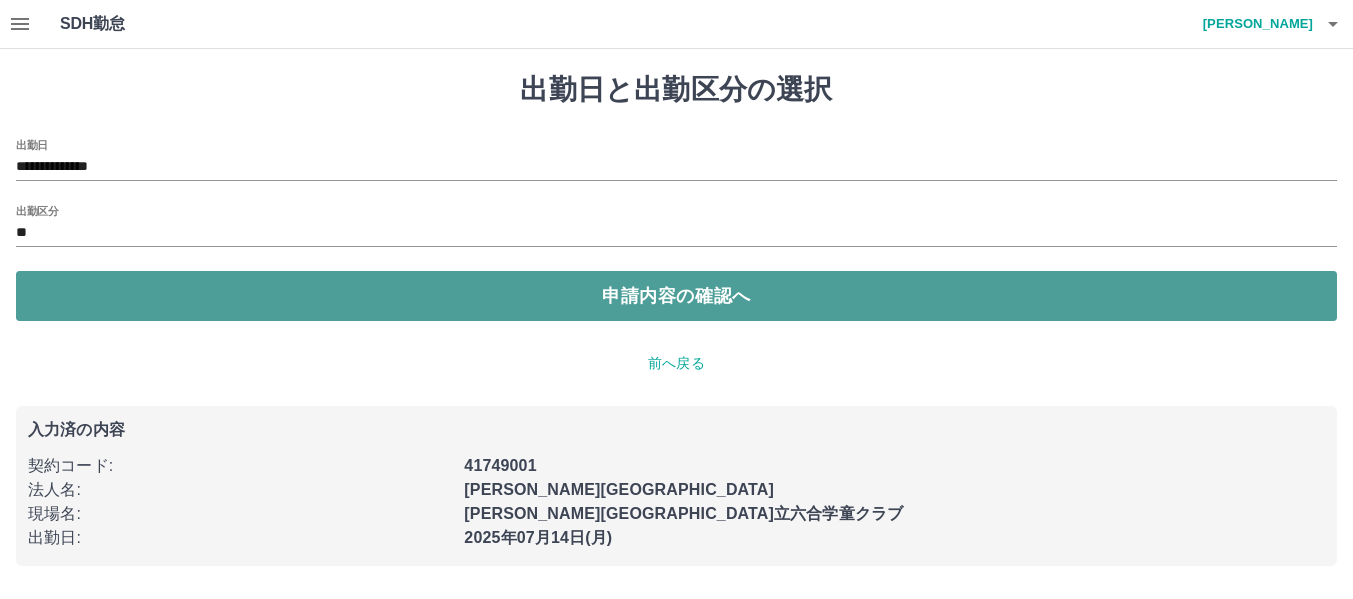 click on "申請内容の確認へ" at bounding box center [676, 296] 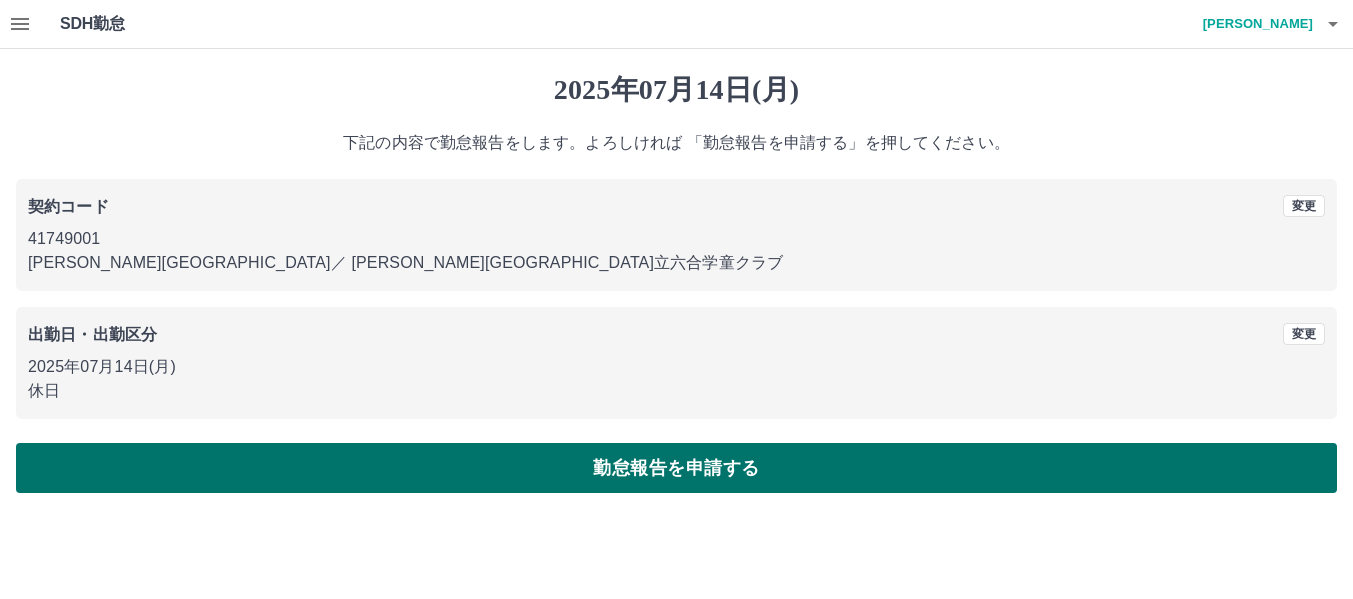 click on "勤怠報告を申請する" at bounding box center (676, 468) 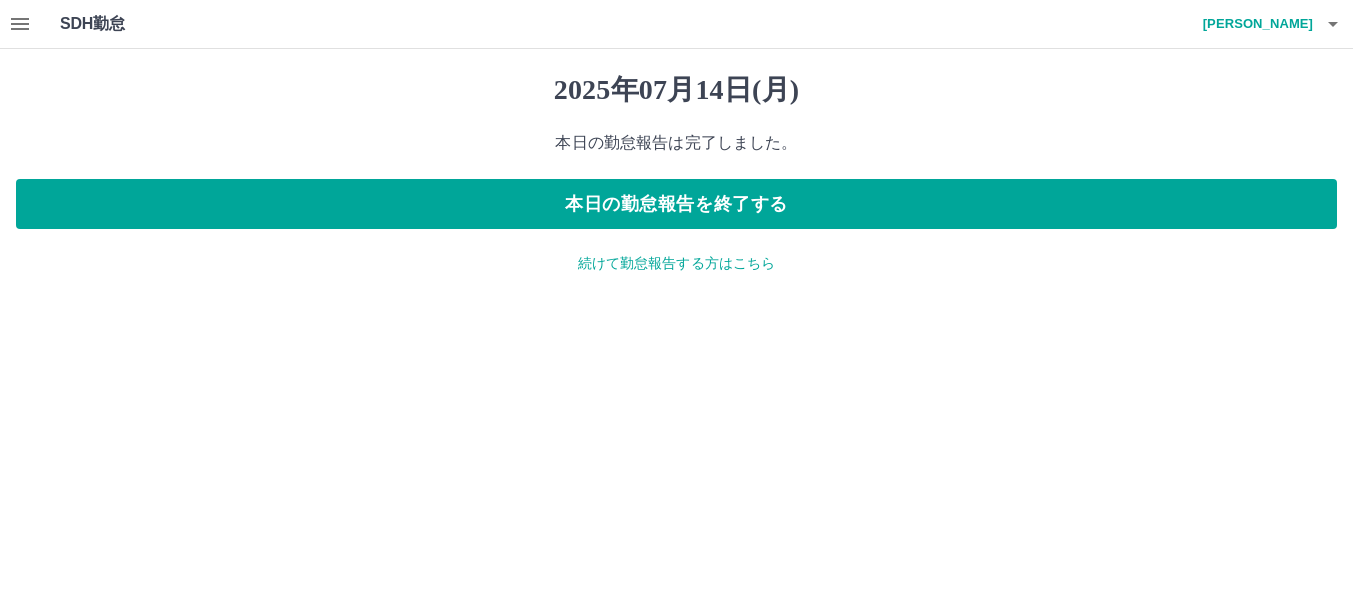 click on "続けて勤怠報告する方はこちら" at bounding box center (676, 263) 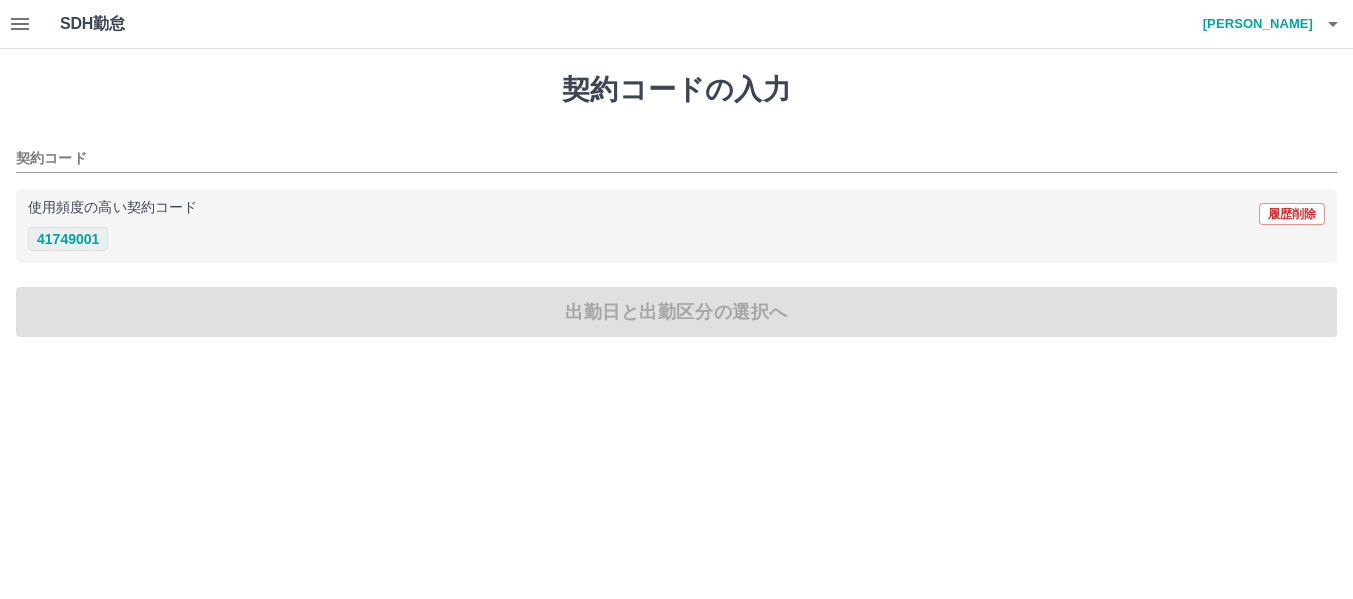 click on "41749001" at bounding box center (68, 239) 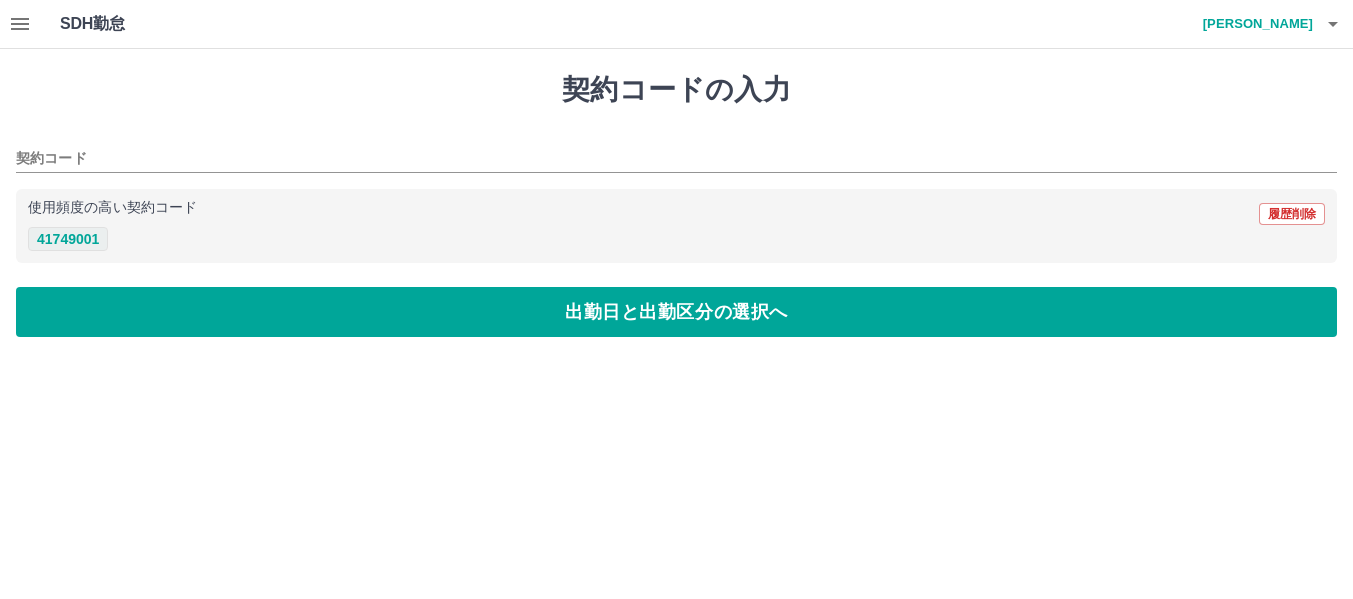 type on "********" 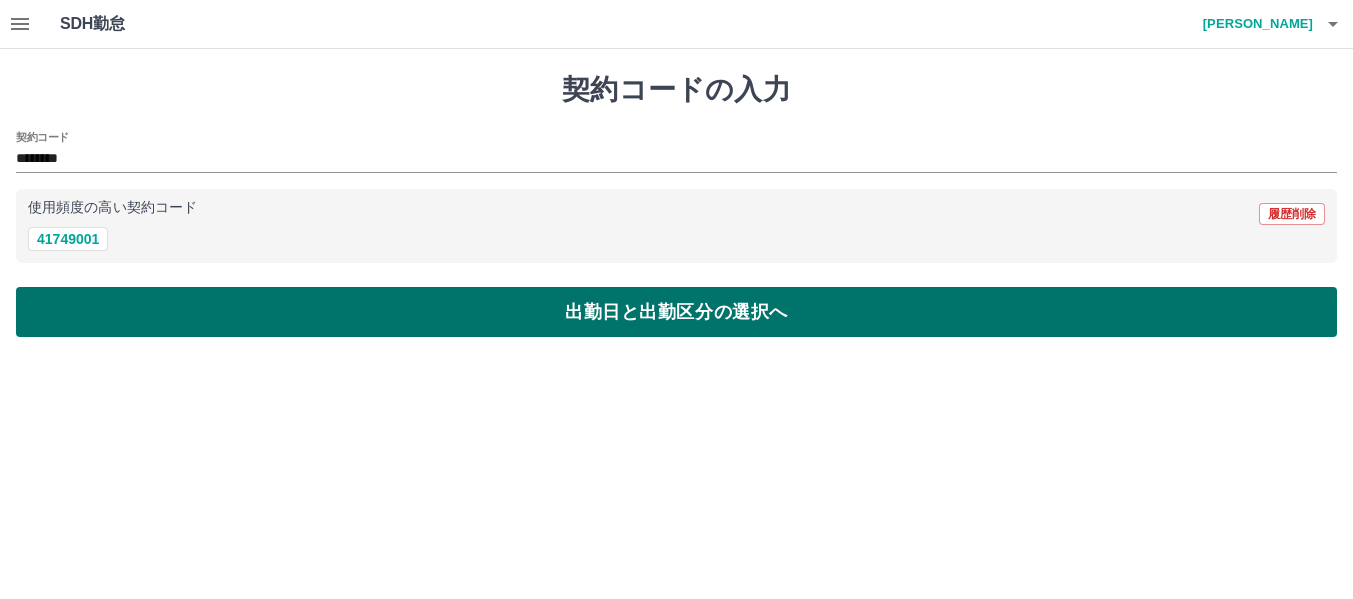 click on "出勤日と出勤区分の選択へ" at bounding box center [676, 312] 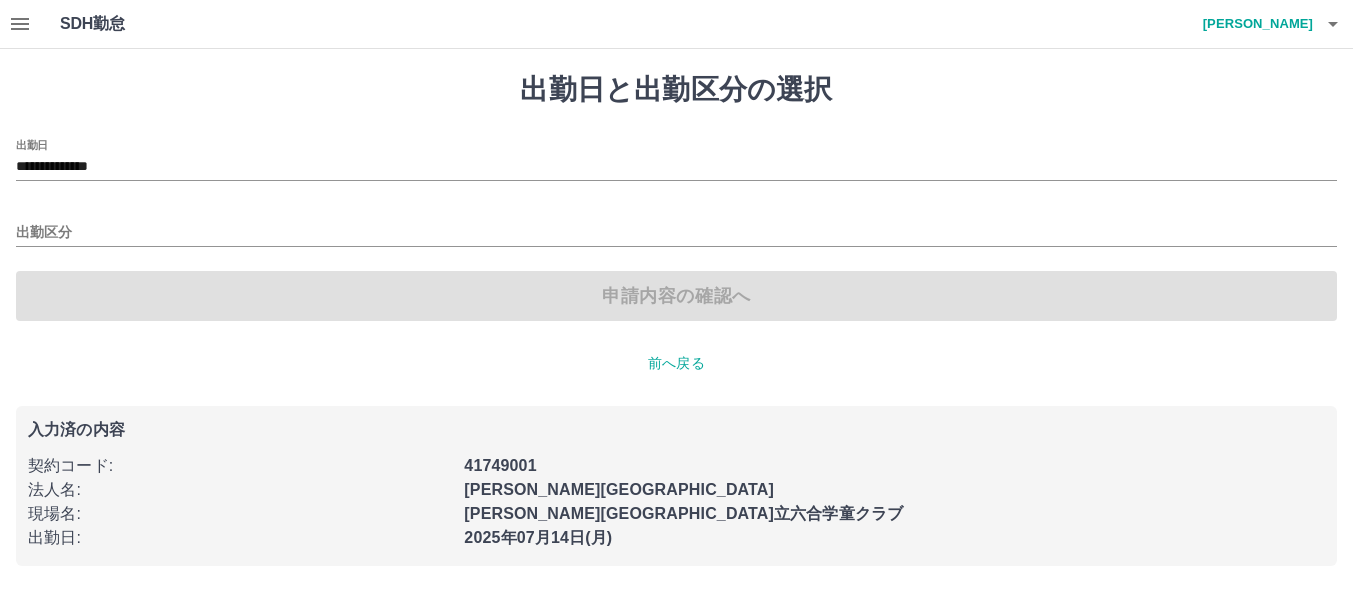 click on "**********" at bounding box center (676, 160) 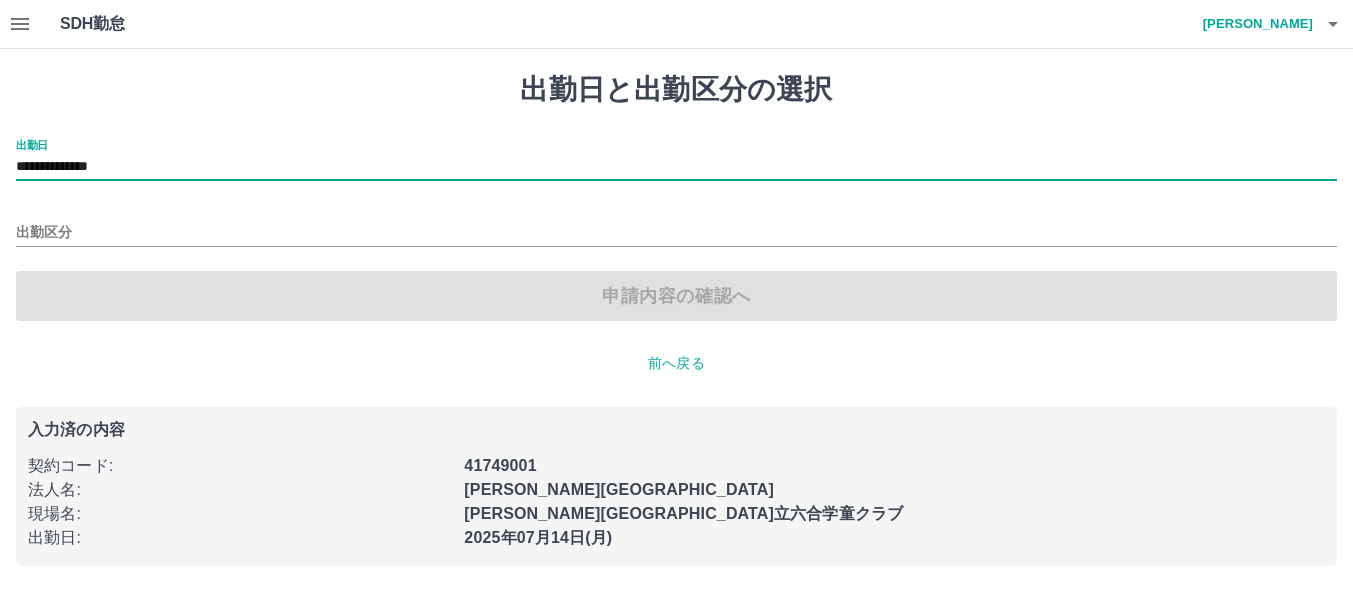 click on "**********" at bounding box center [676, 160] 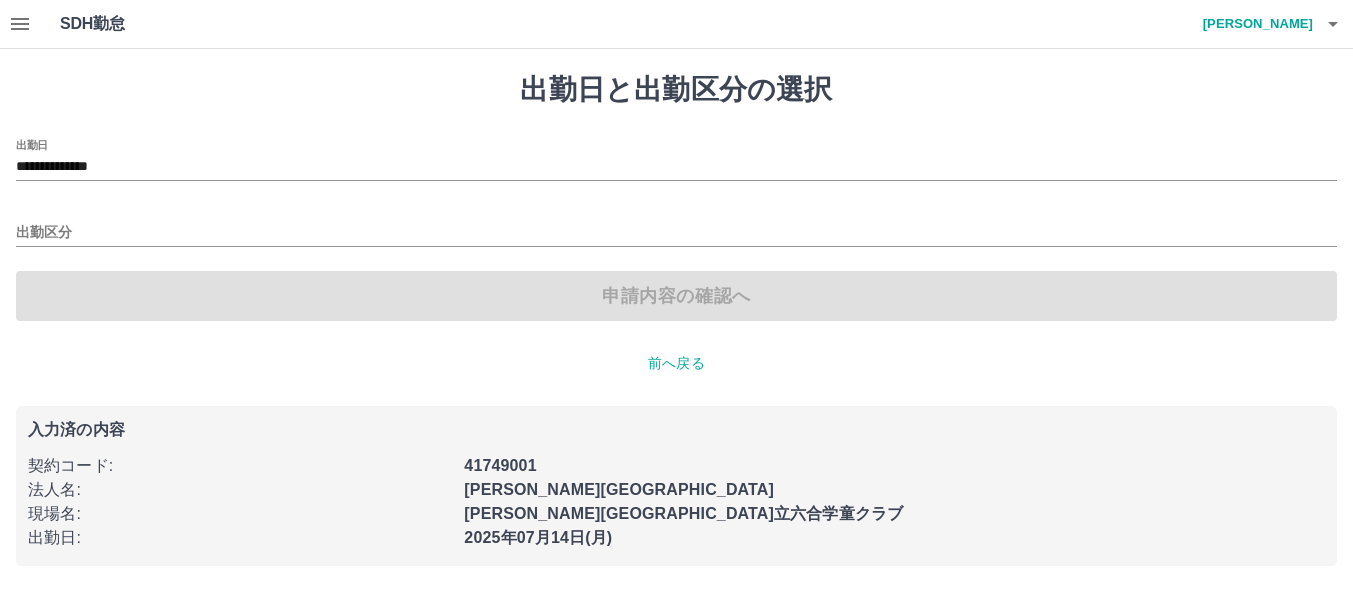 click on "**********" at bounding box center (676, 319) 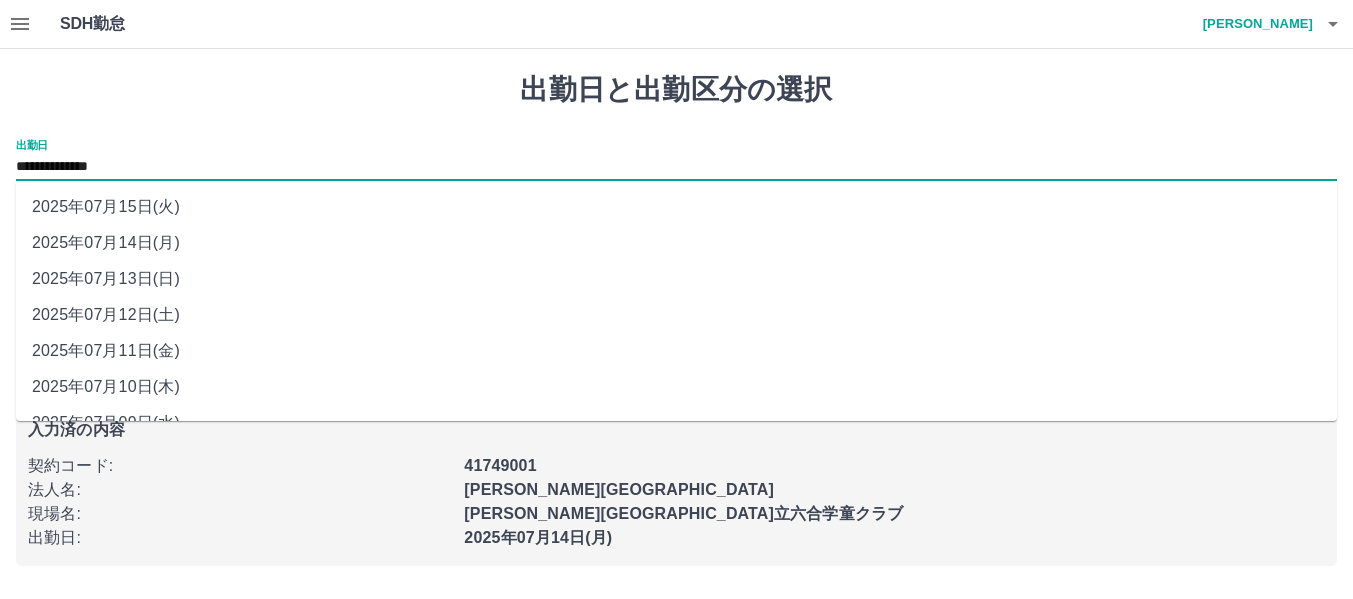 click on "**********" at bounding box center [676, 167] 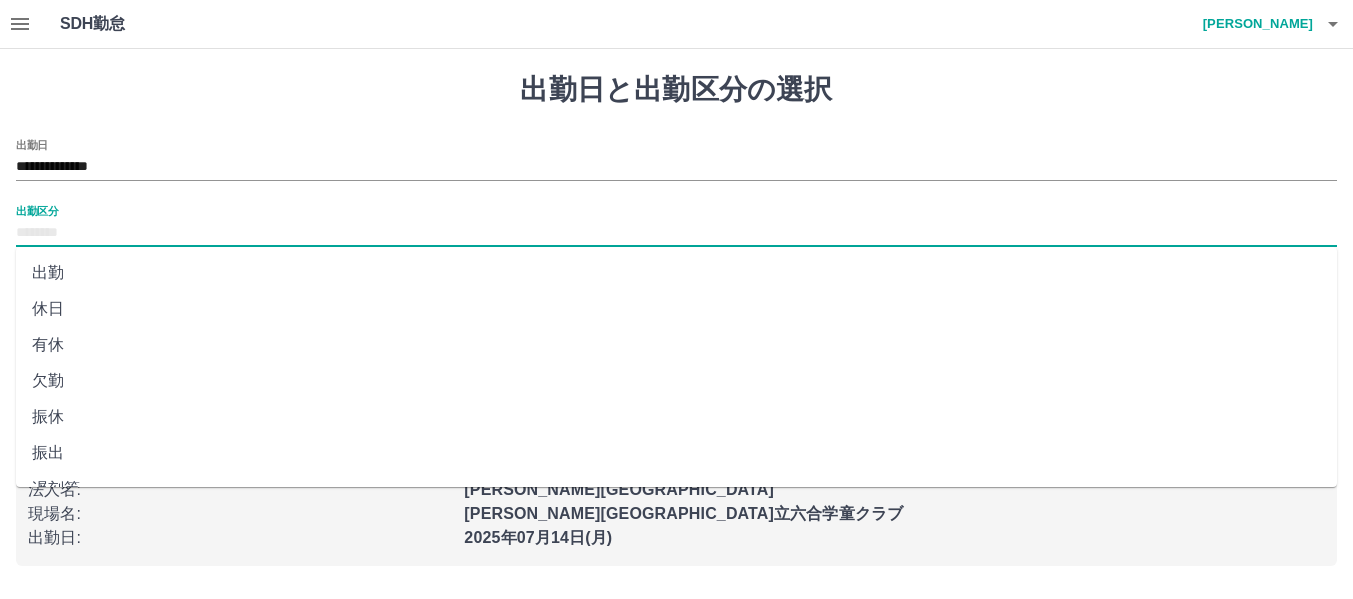 click on "出勤区分" at bounding box center [676, 233] 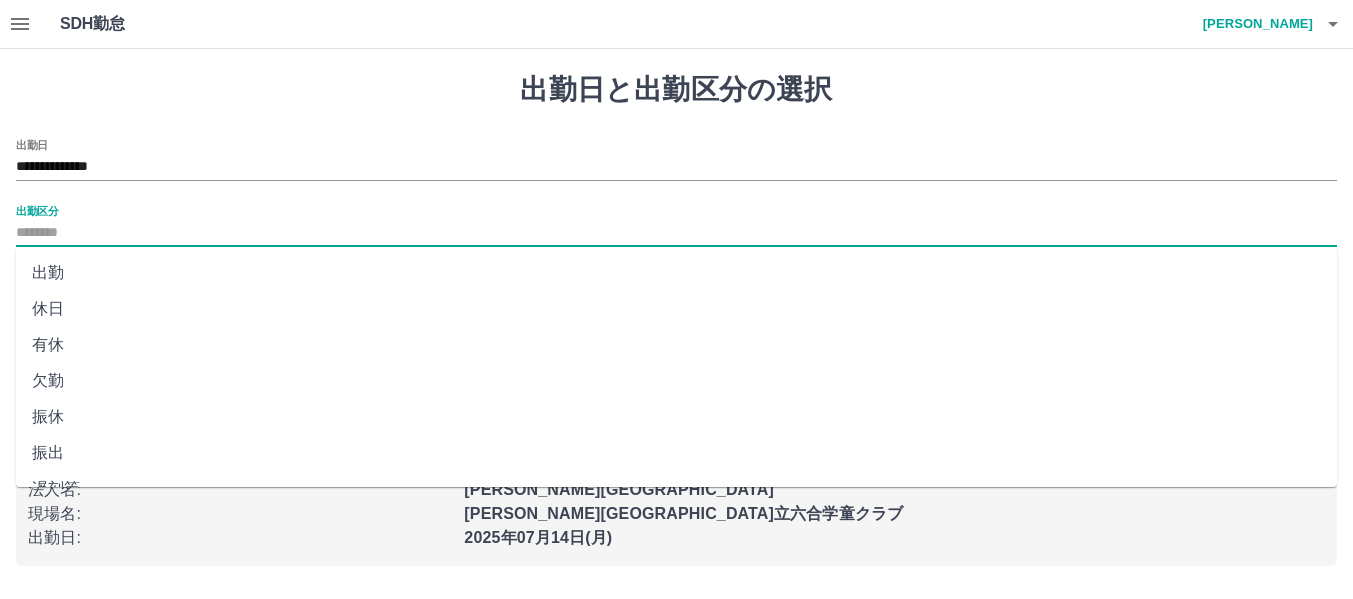 click on "休日" at bounding box center [676, 309] 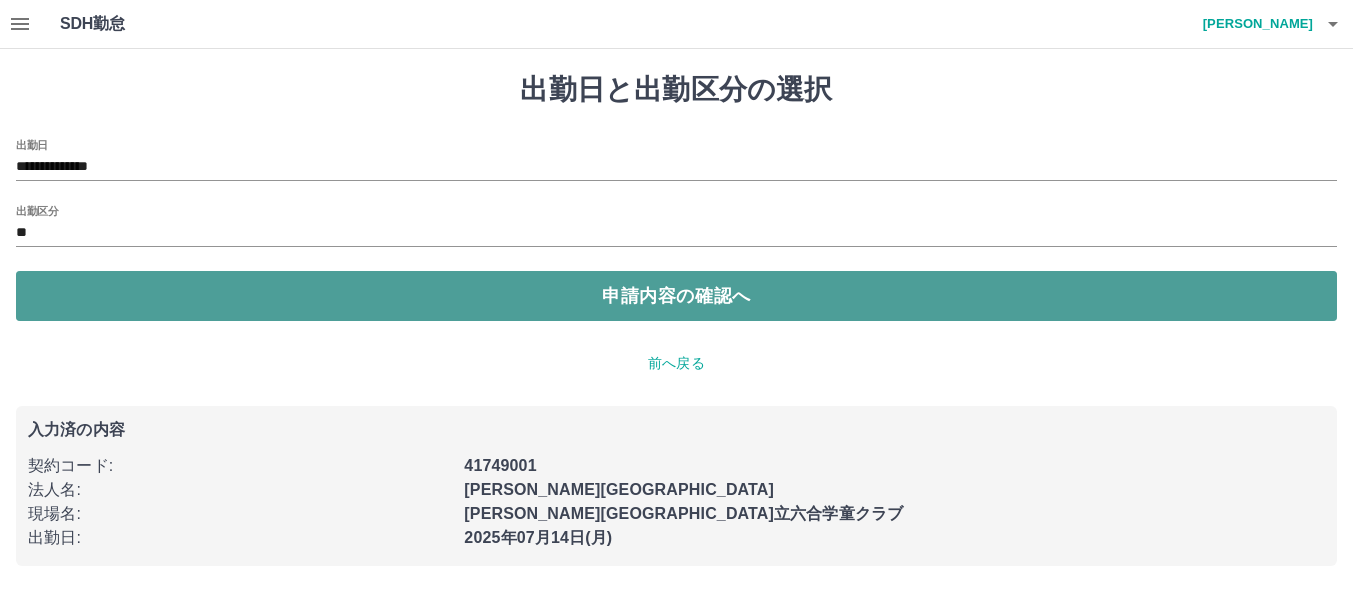 click on "申請内容の確認へ" at bounding box center [676, 296] 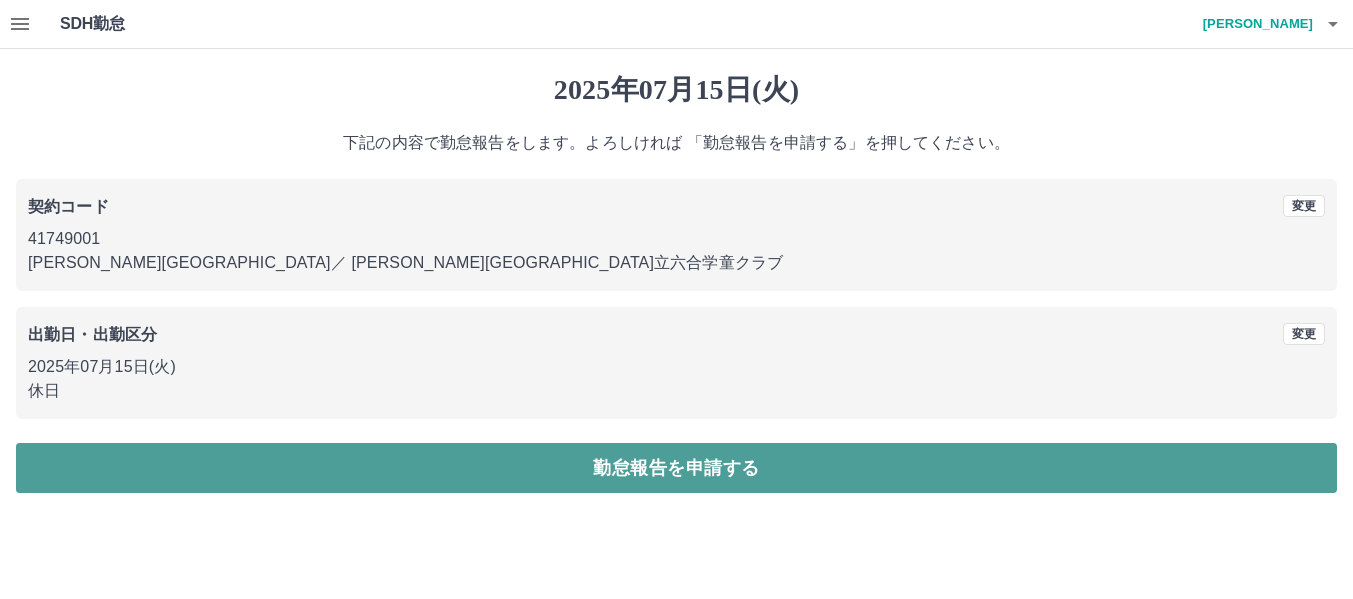 click on "勤怠報告を申請する" at bounding box center (676, 468) 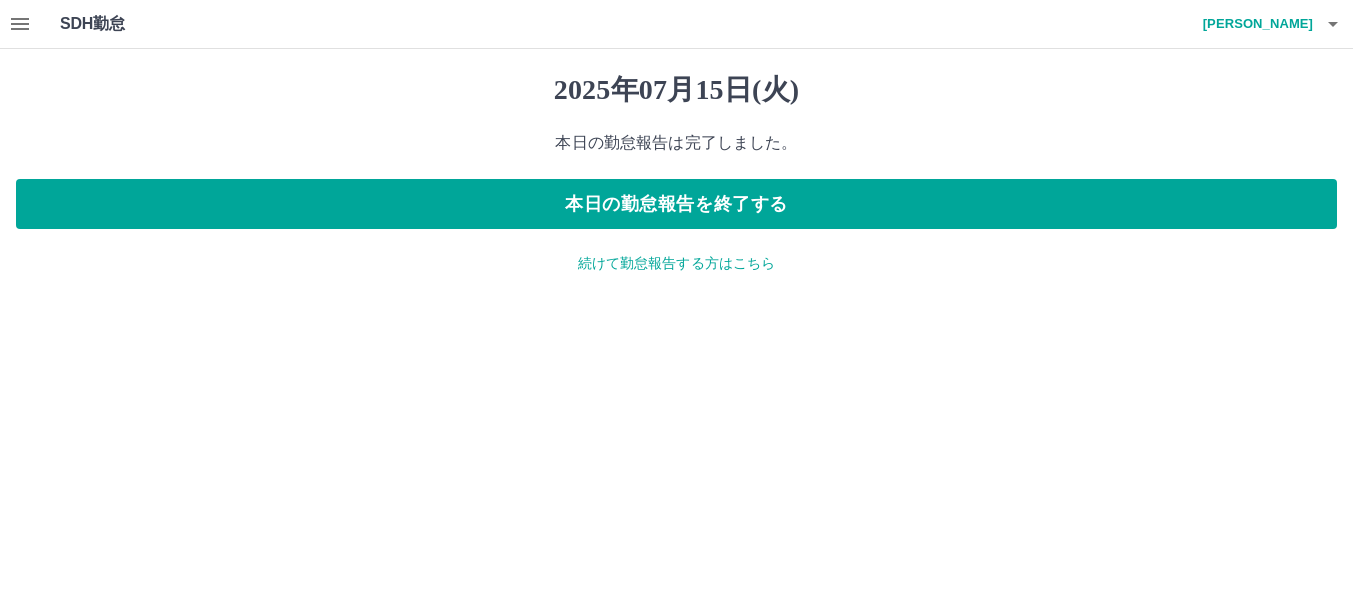 click 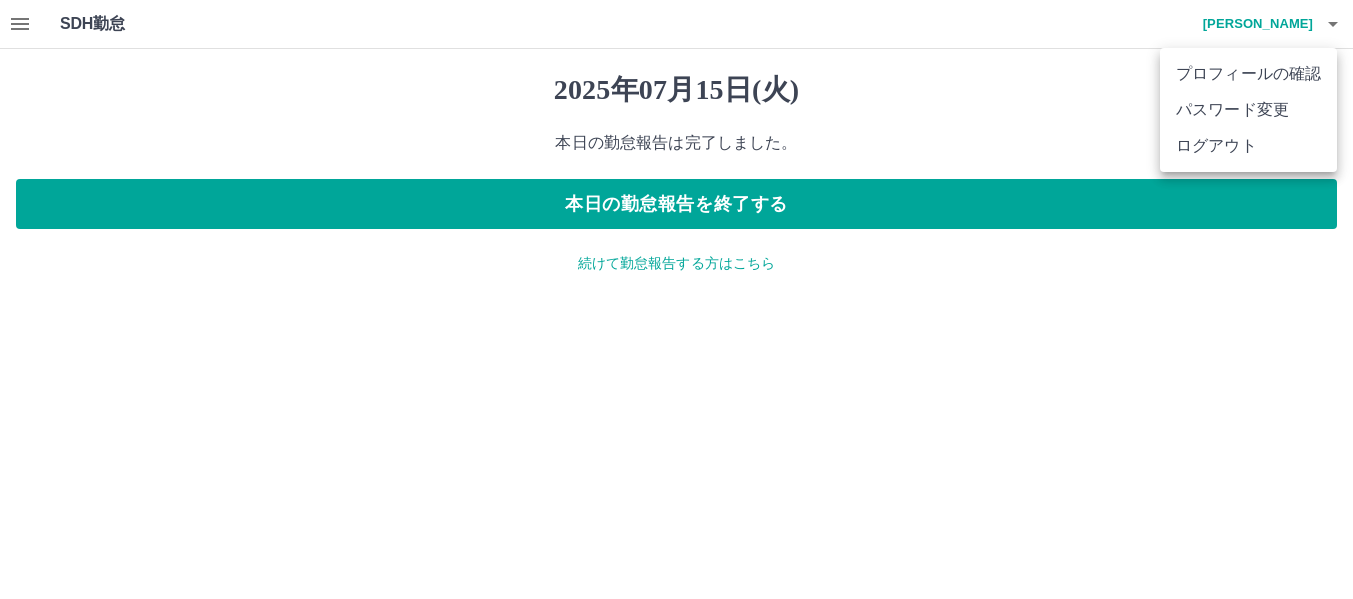 click on "ログアウト" at bounding box center (1248, 146) 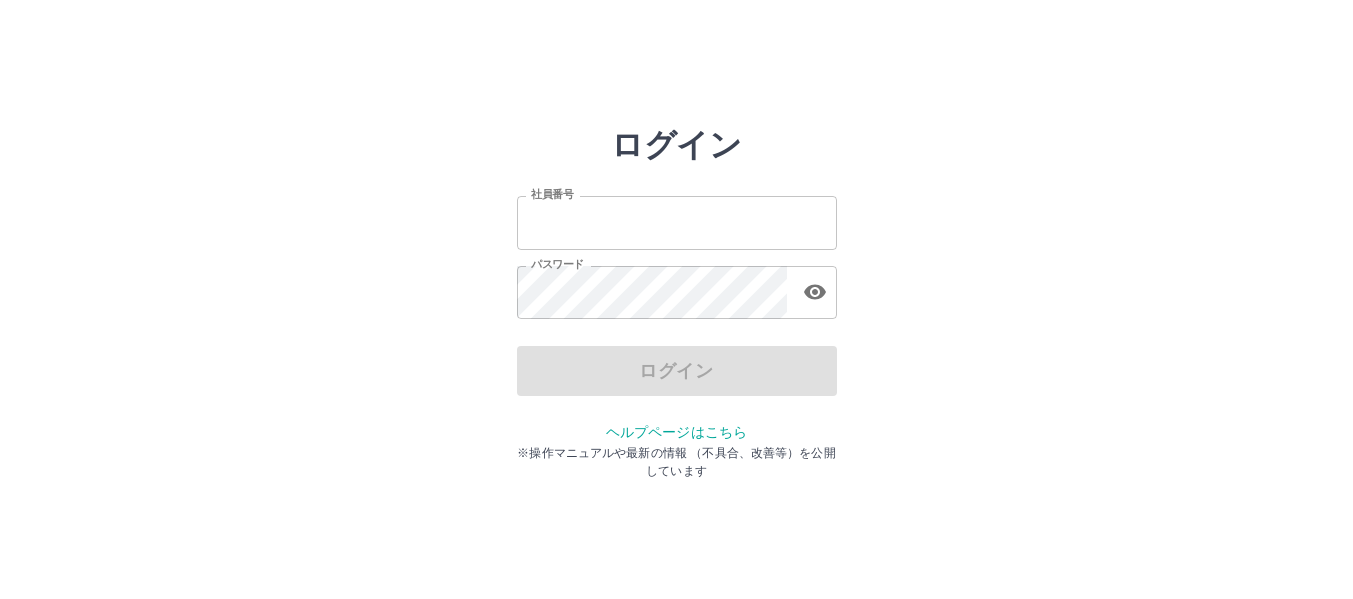 scroll, scrollTop: 0, scrollLeft: 0, axis: both 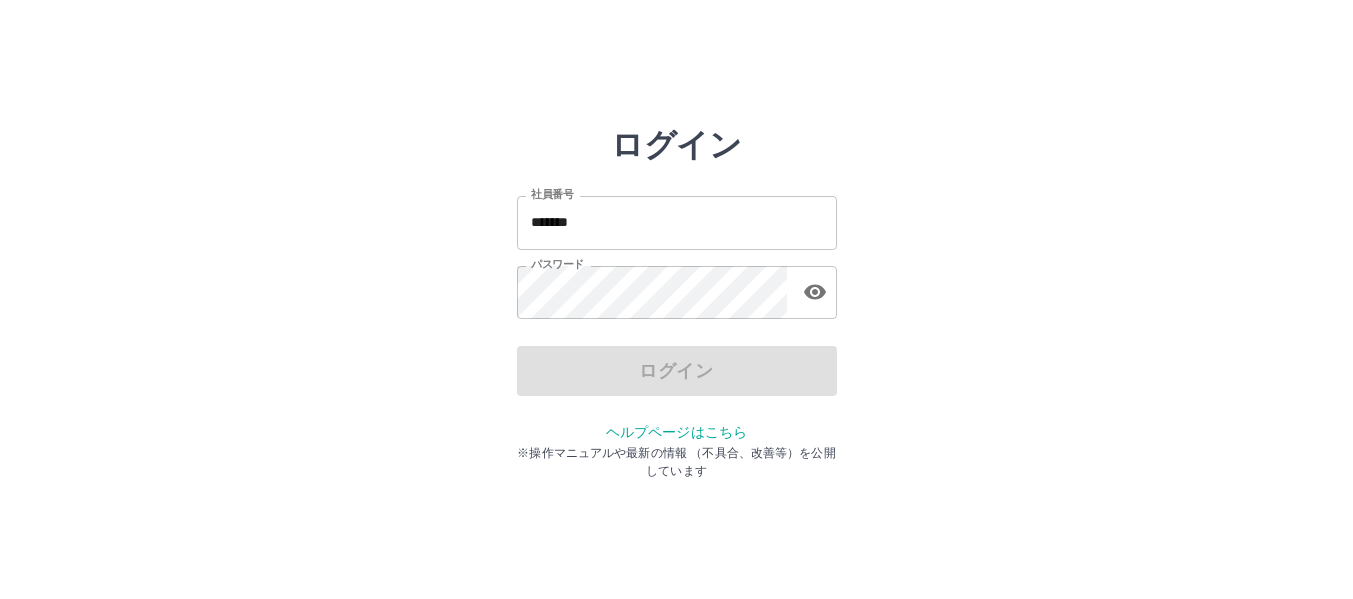click on "*******" at bounding box center (677, 222) 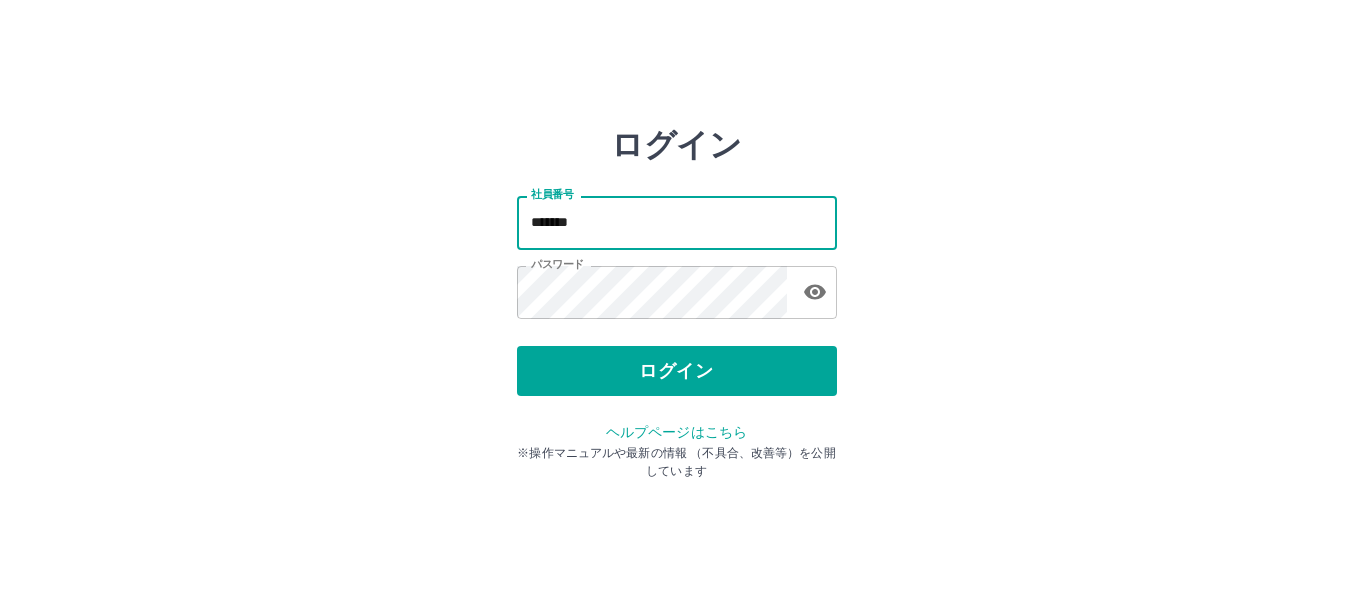 type on "*******" 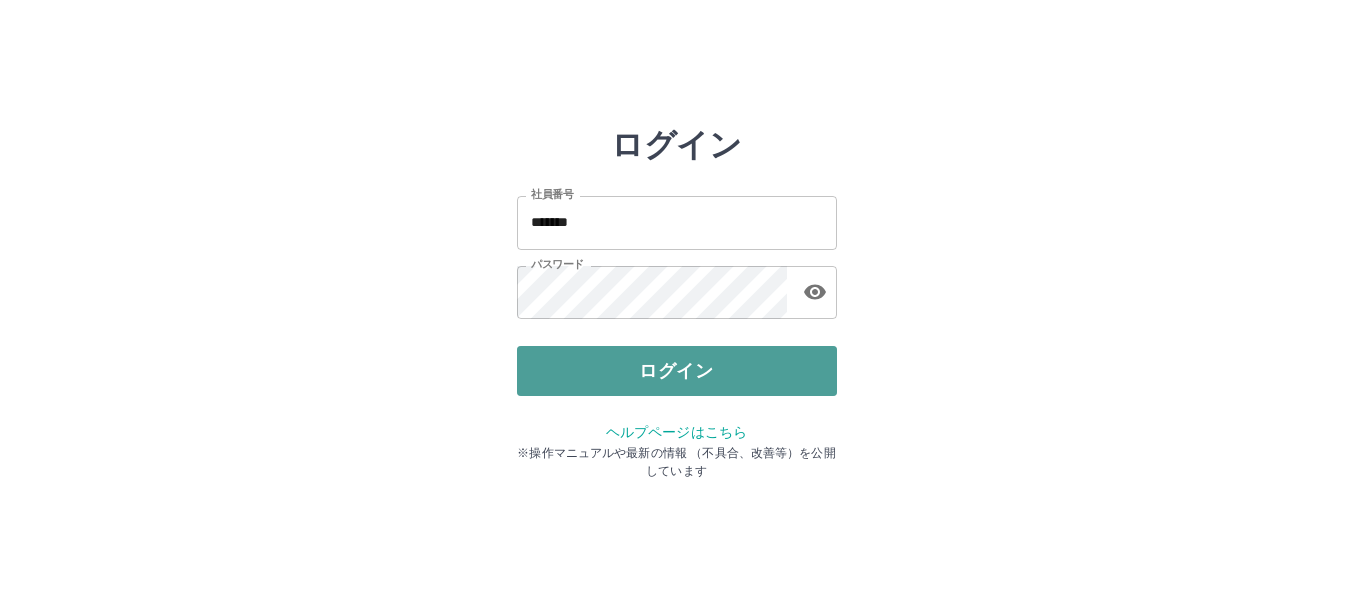 click on "ログイン" at bounding box center (677, 371) 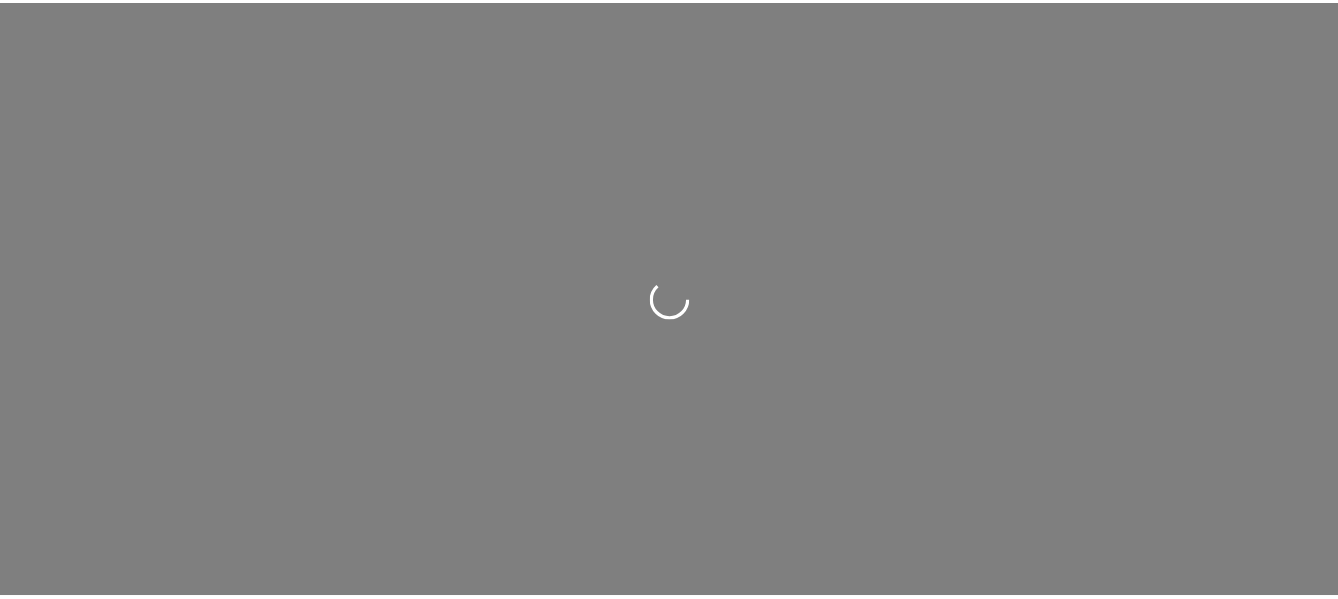 scroll, scrollTop: 0, scrollLeft: 0, axis: both 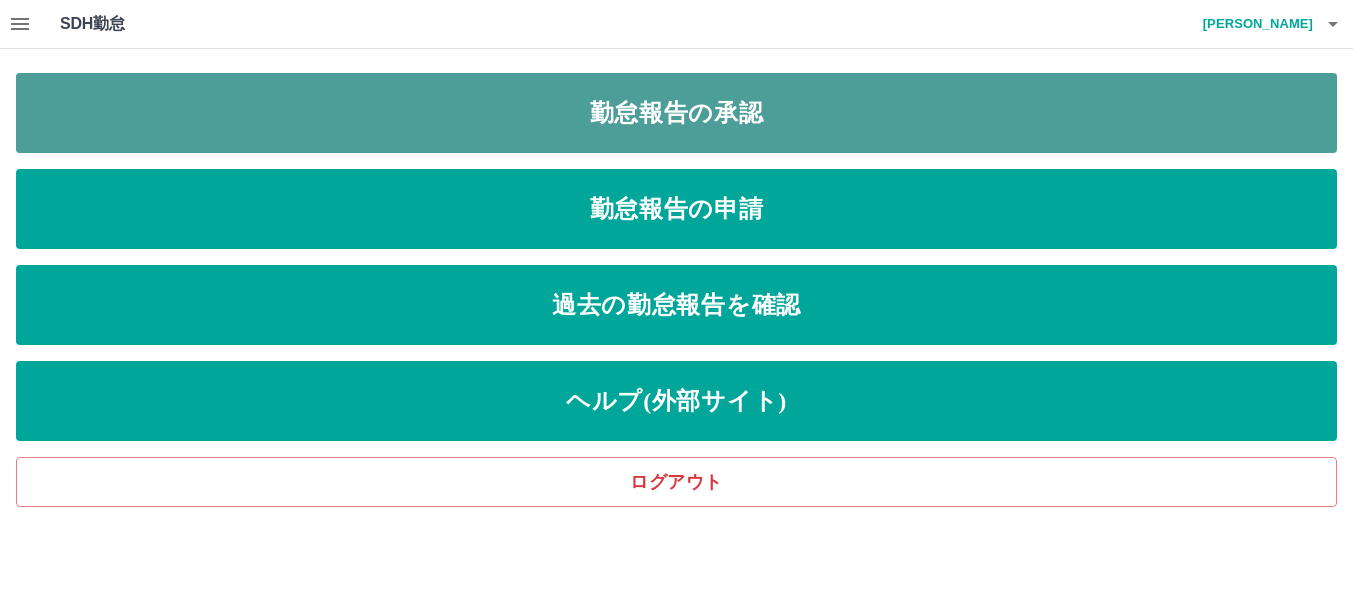 click on "勤怠報告の承認" at bounding box center [676, 113] 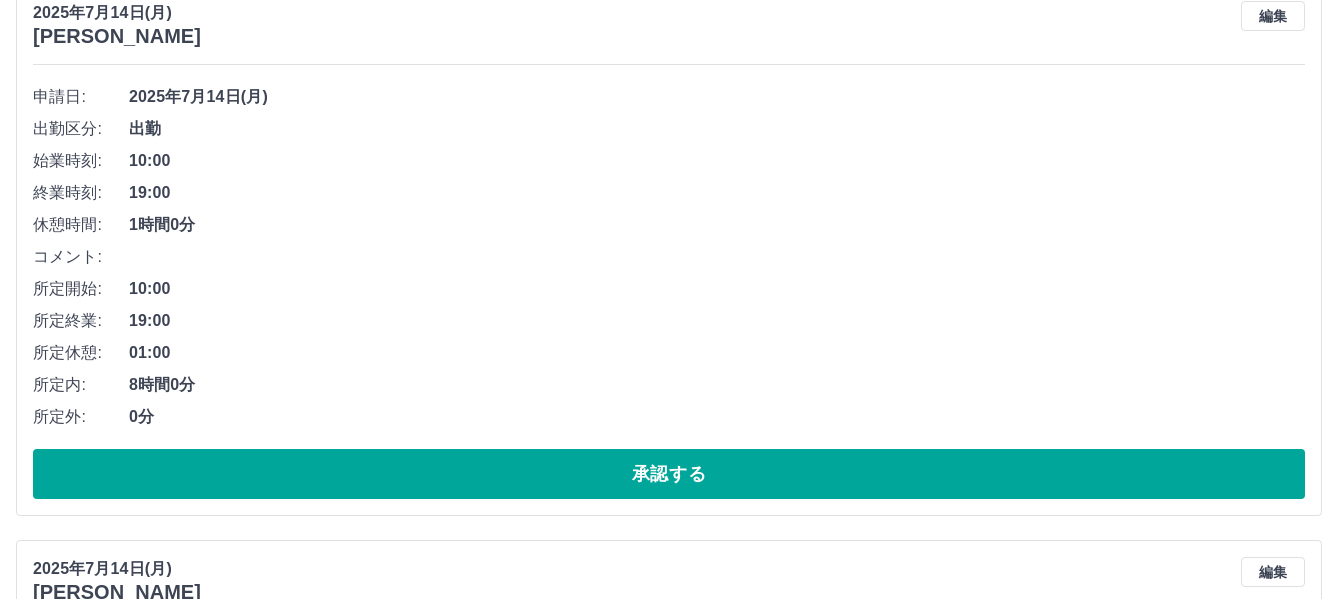 scroll, scrollTop: 732, scrollLeft: 0, axis: vertical 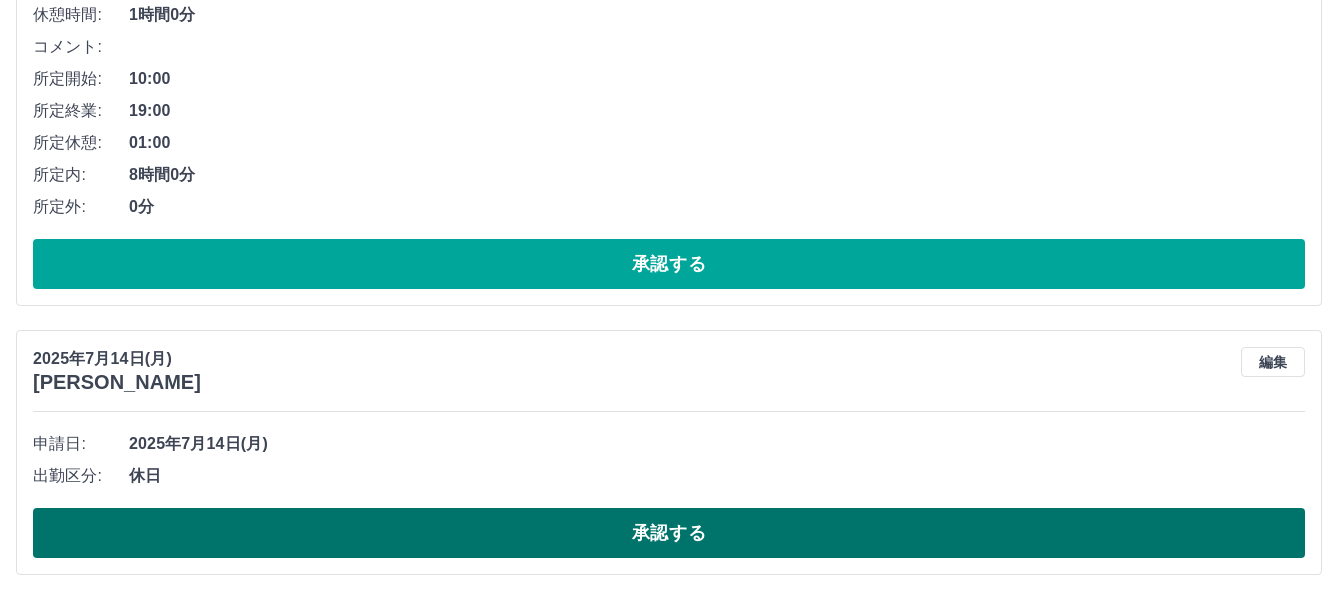 click on "承認する" at bounding box center (669, 533) 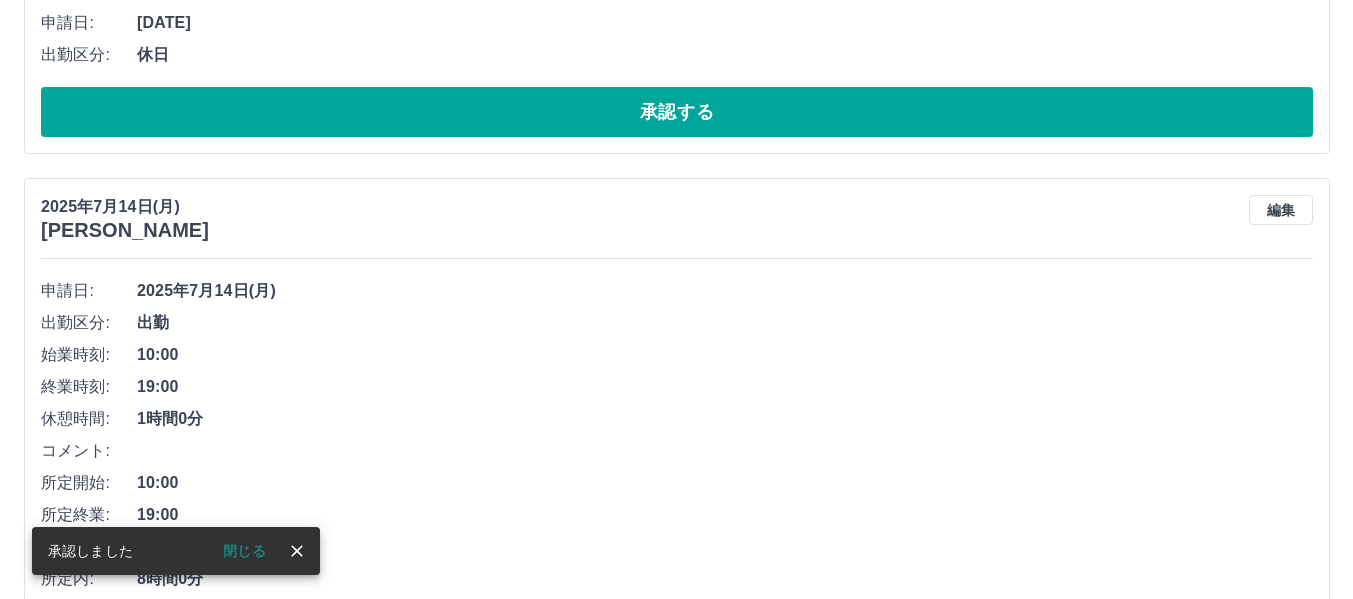 scroll, scrollTop: 0, scrollLeft: 0, axis: both 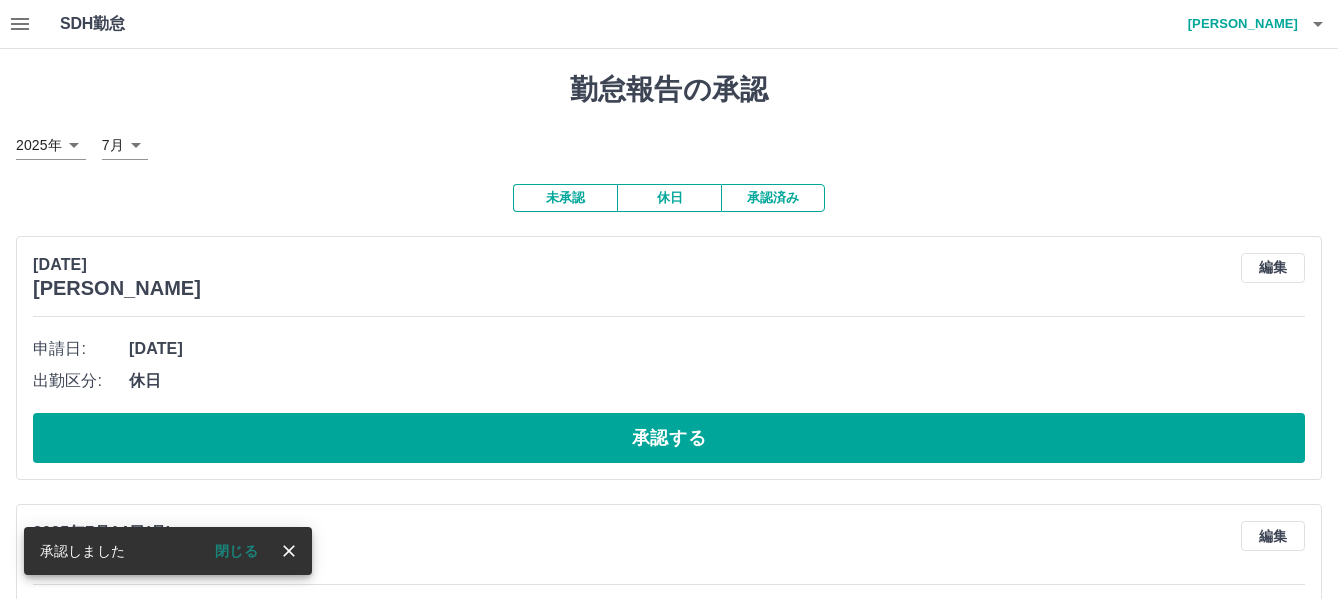click on "2025年 **** 7月 *" at bounding box center [669, 145] 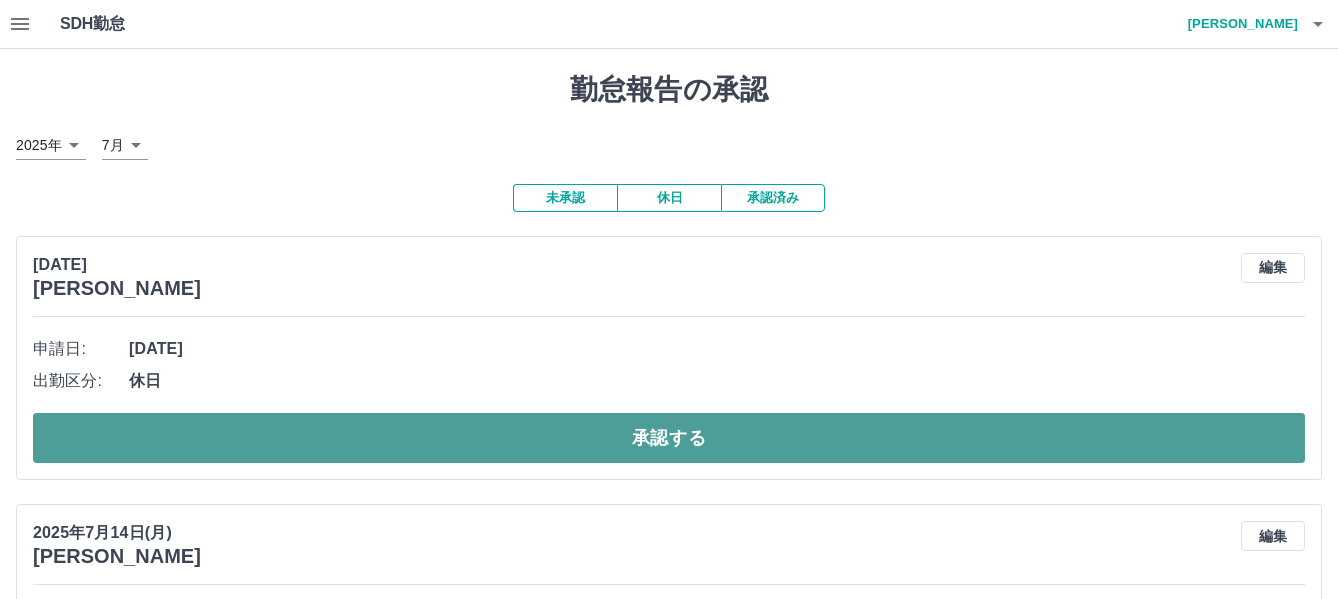 click on "承認する" at bounding box center [669, 438] 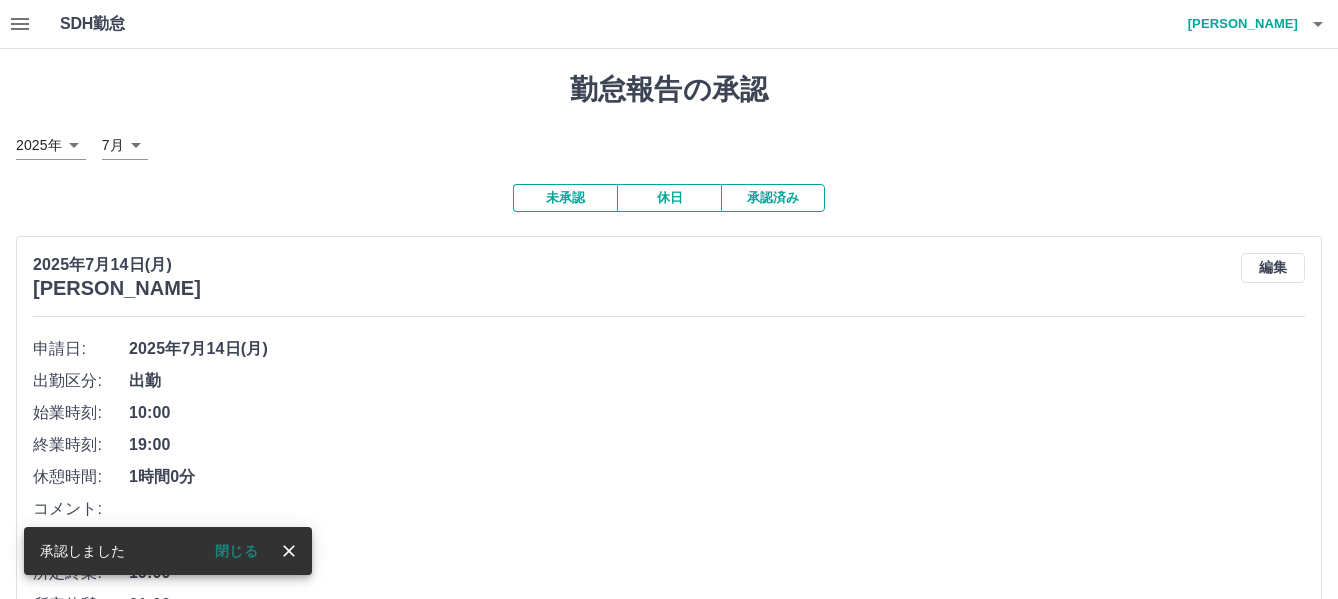 drag, startPoint x: 728, startPoint y: 492, endPoint x: 1303, endPoint y: 196, distance: 646.7156 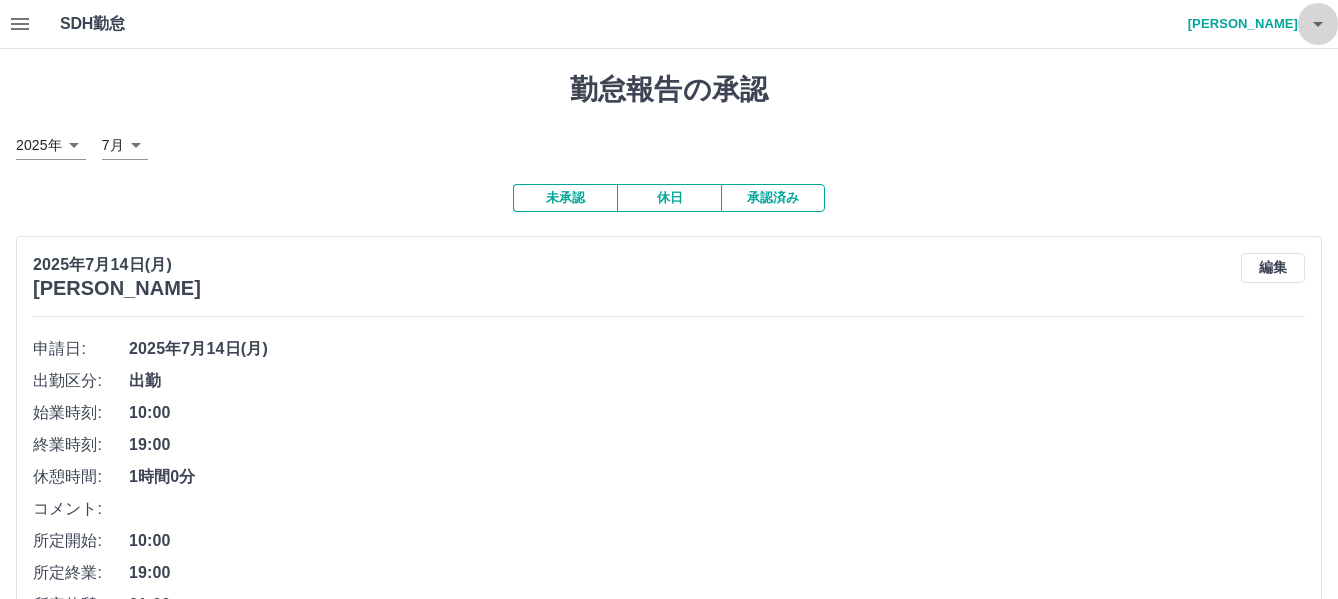 click 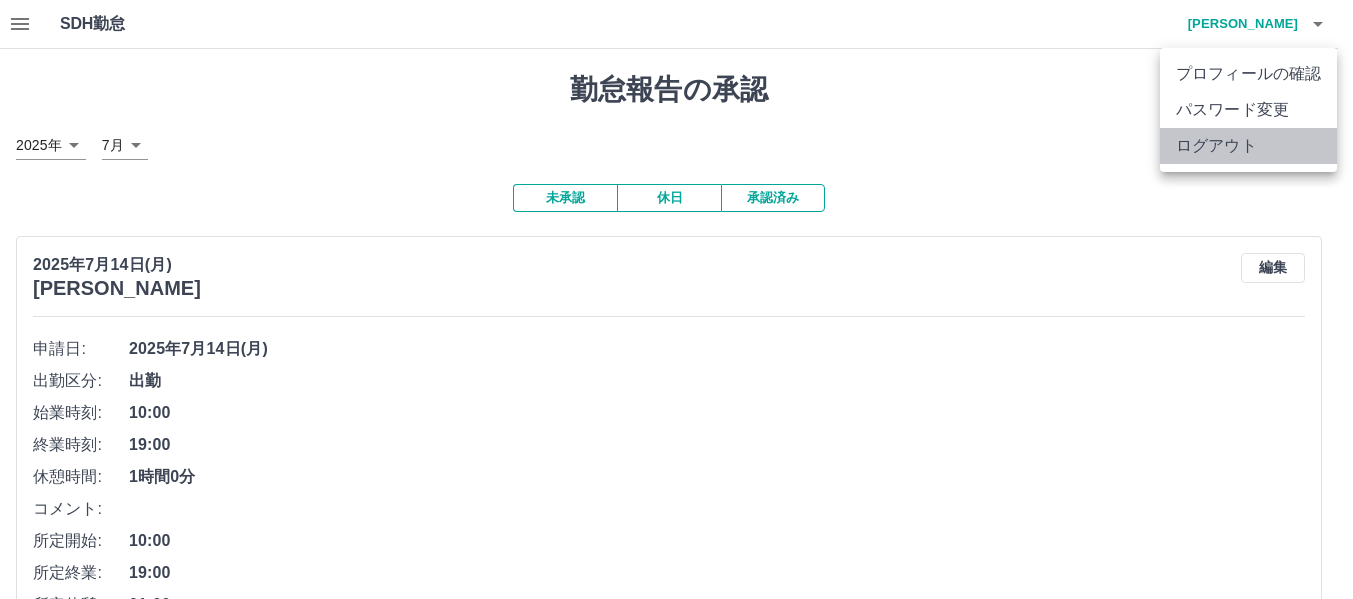 click on "ログアウト" at bounding box center (1248, 146) 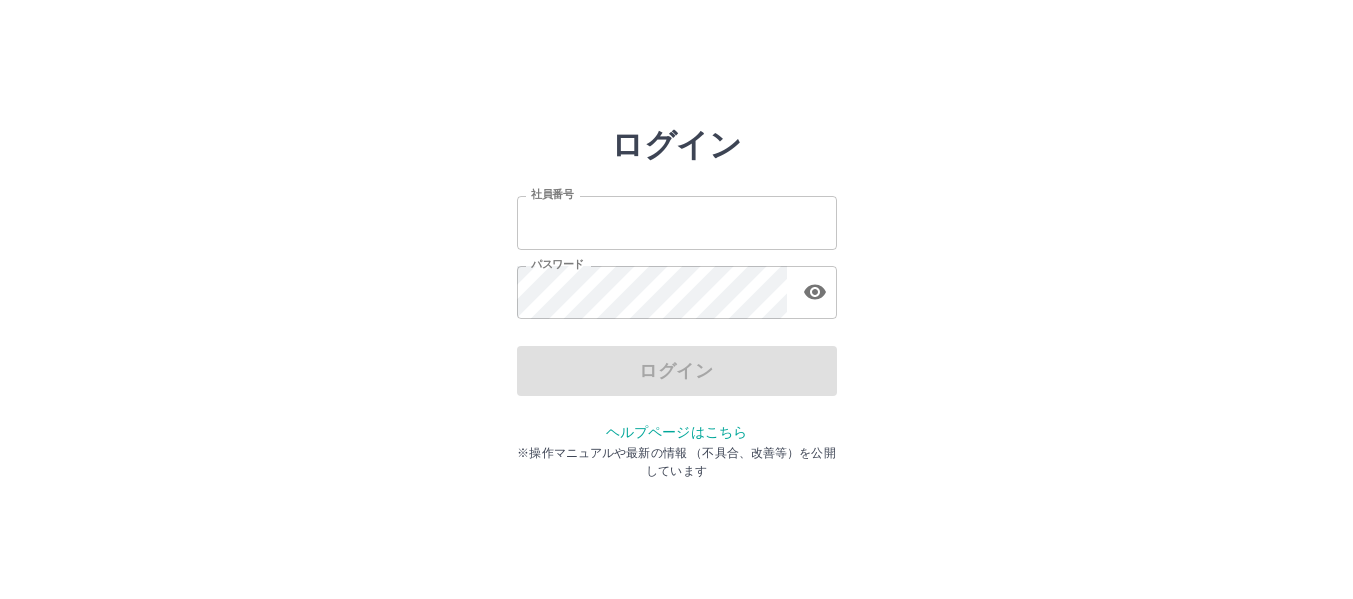scroll, scrollTop: 0, scrollLeft: 0, axis: both 